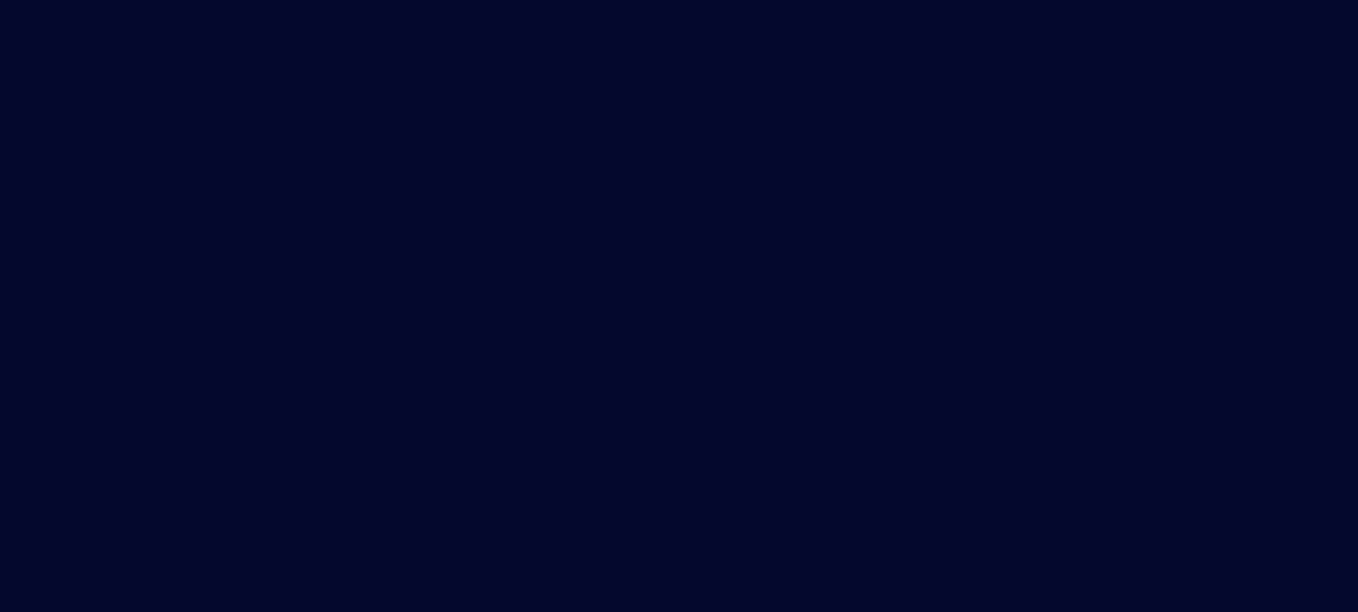 scroll, scrollTop: 0, scrollLeft: 0, axis: both 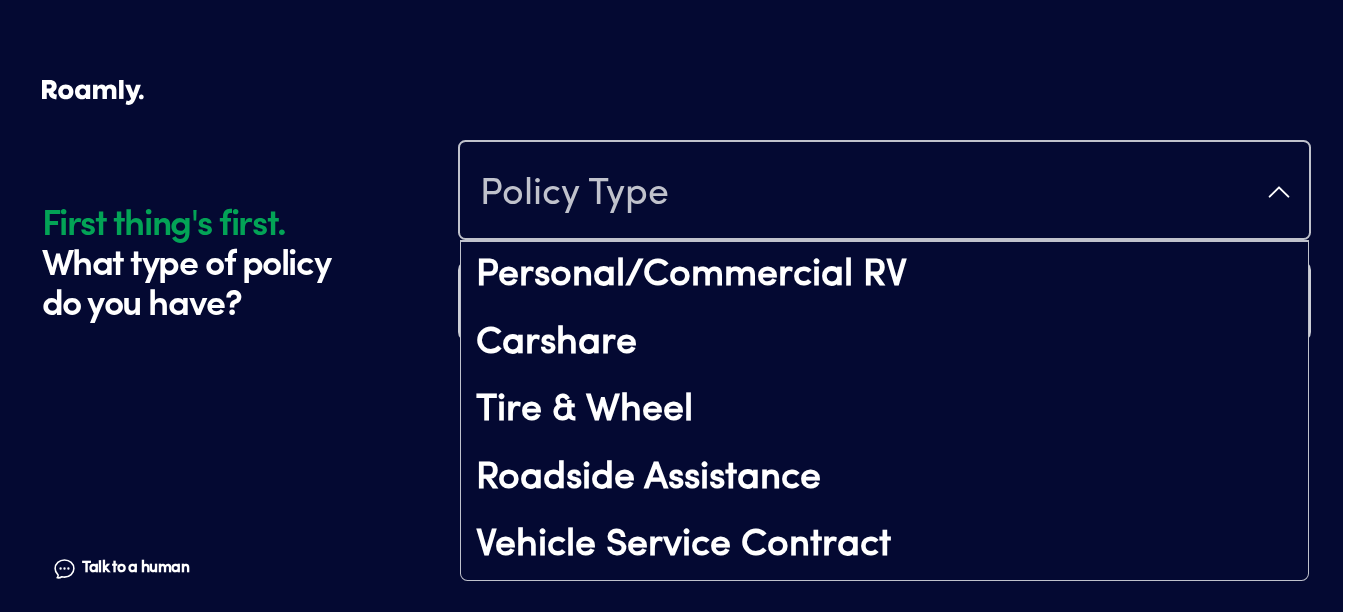 click on "Policy Type" at bounding box center [884, 192] 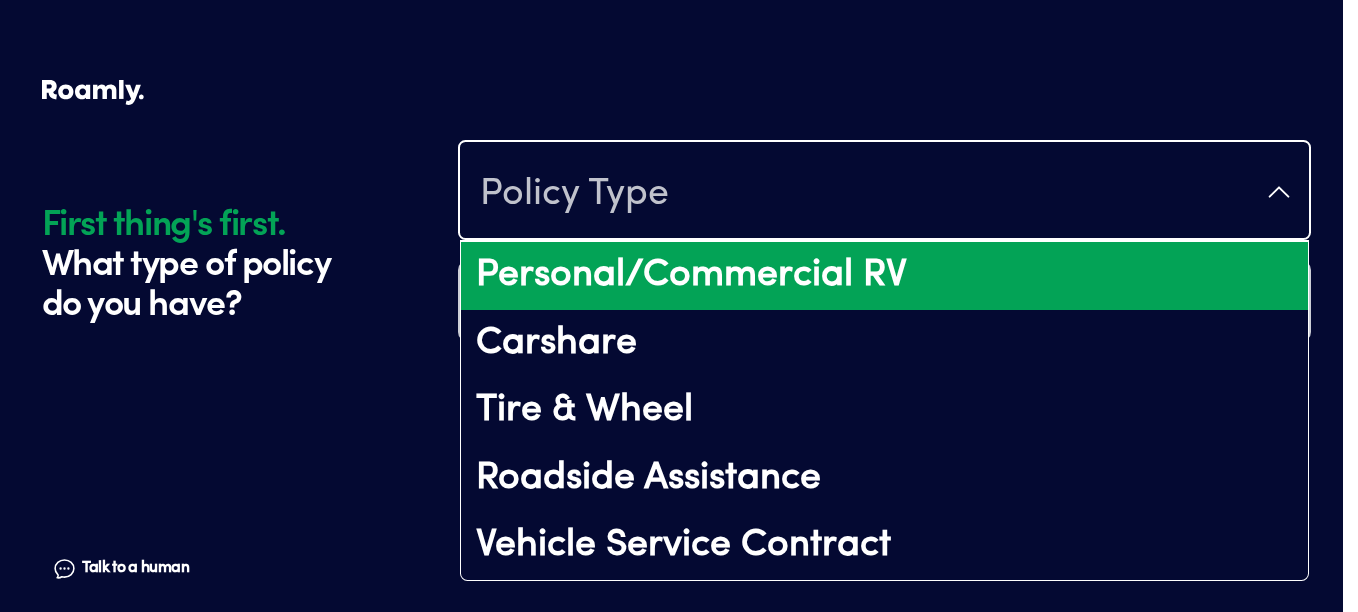 click on "Personal/Commercial RV" at bounding box center [884, 276] 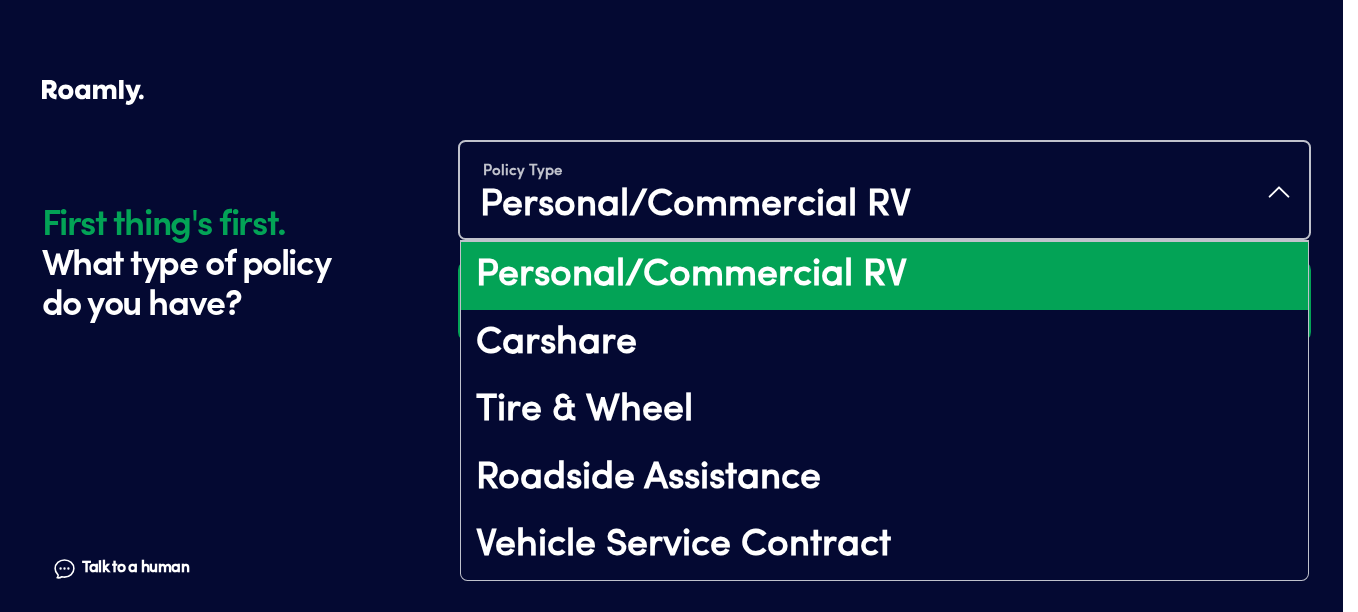click on "Policy Type Personal/Commercial RV" at bounding box center (884, 192) 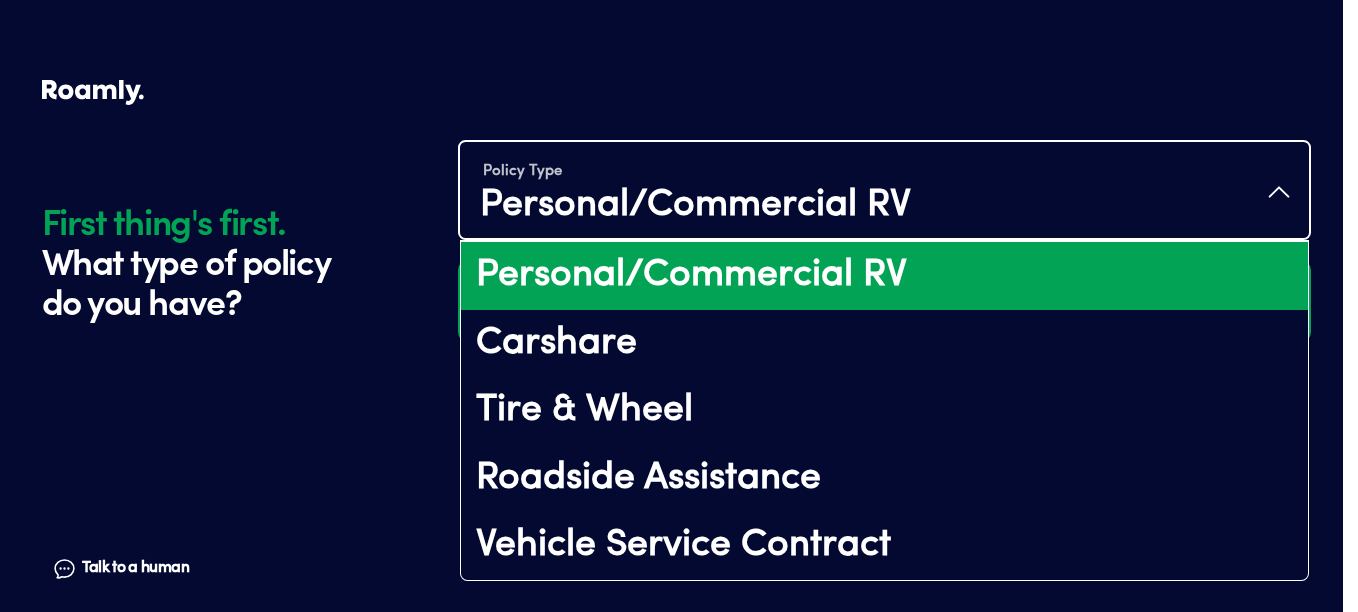 click on "Personal/Commercial RV" at bounding box center [884, 276] 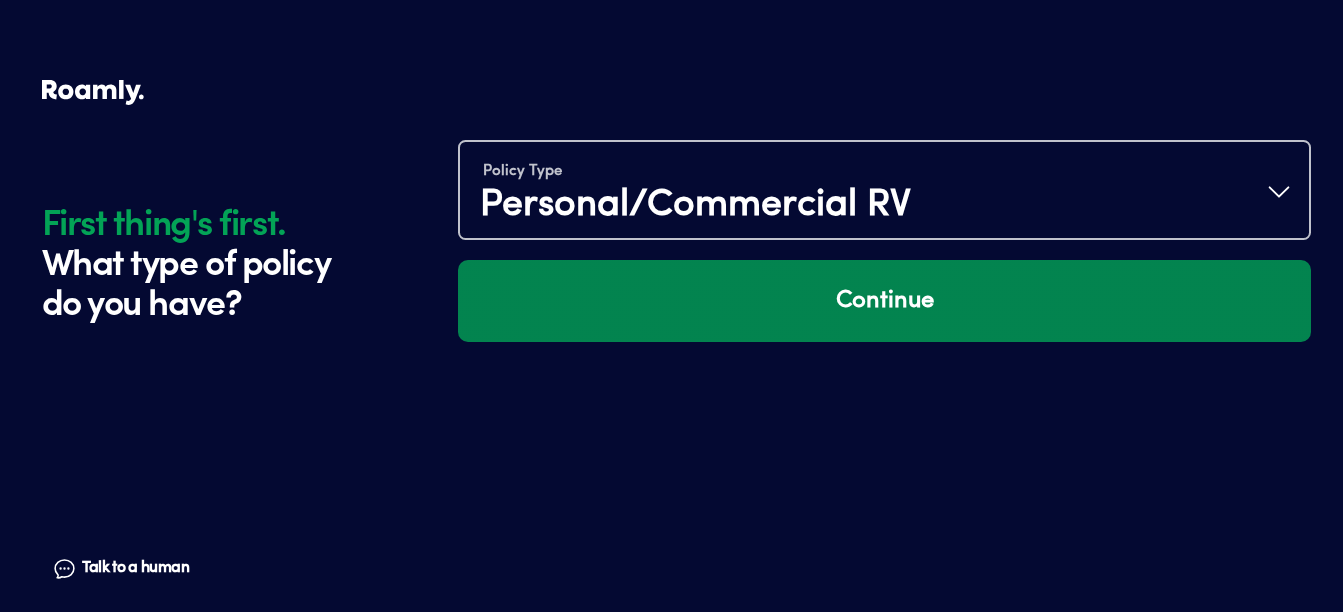 click on "Continue" at bounding box center [884, 301] 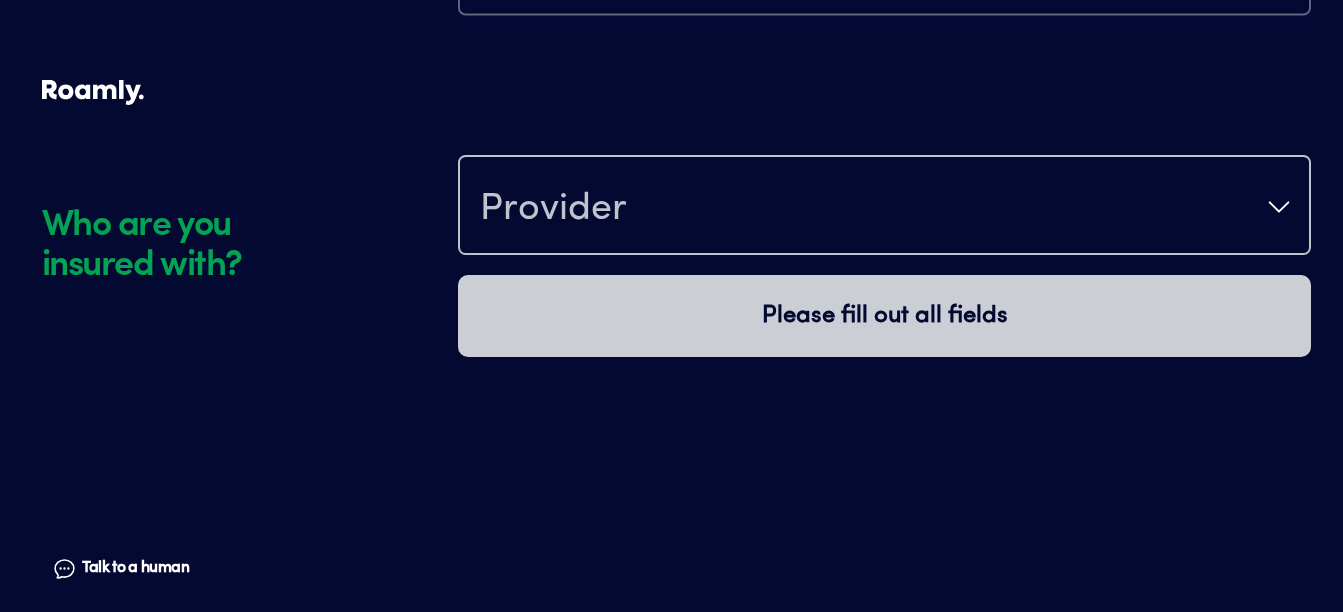 scroll, scrollTop: 280, scrollLeft: 0, axis: vertical 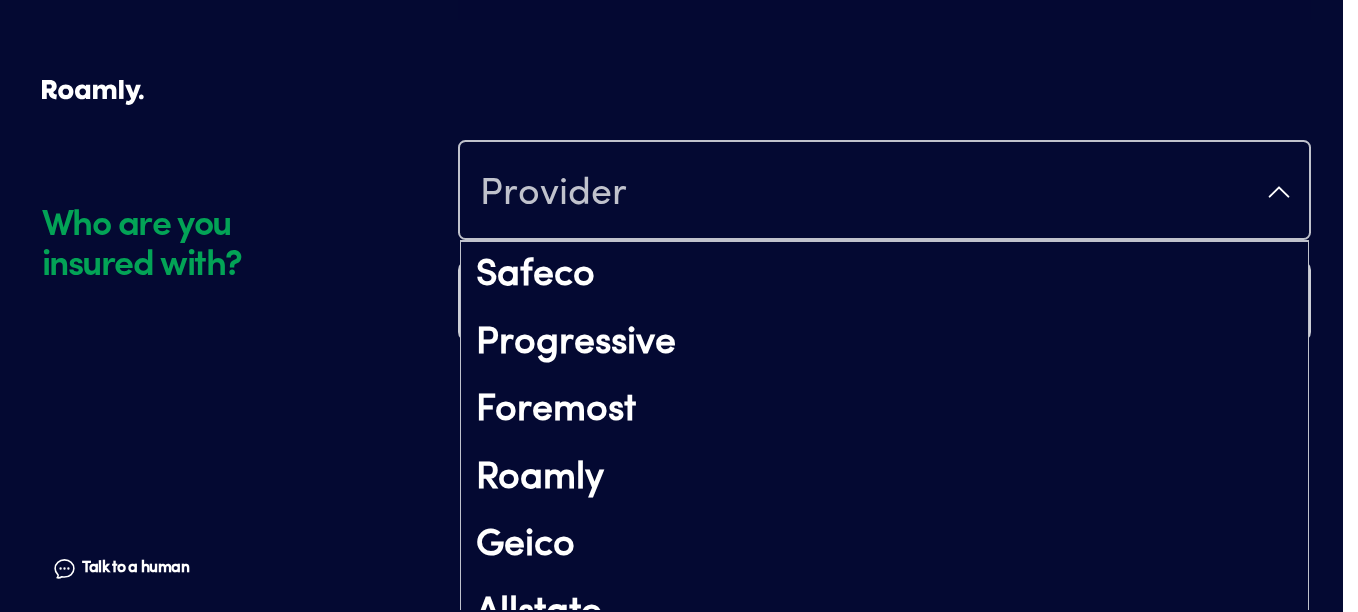 click on "Provider" at bounding box center (884, 192) 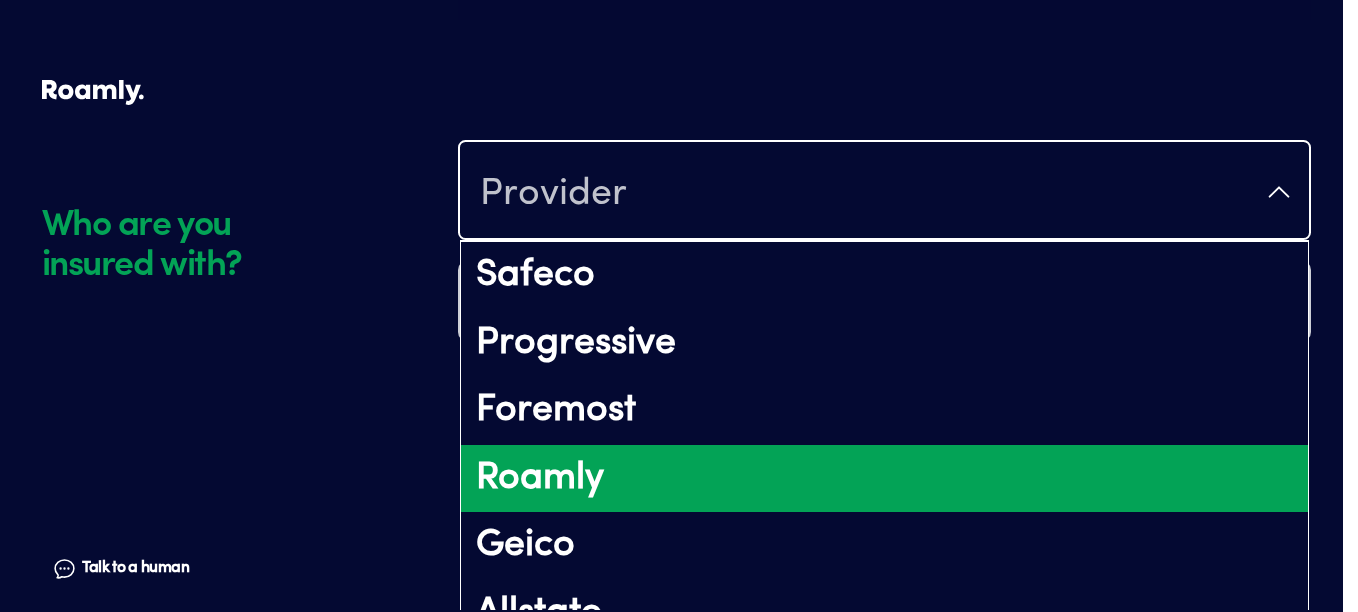 click on "Roamly" at bounding box center (884, 479) 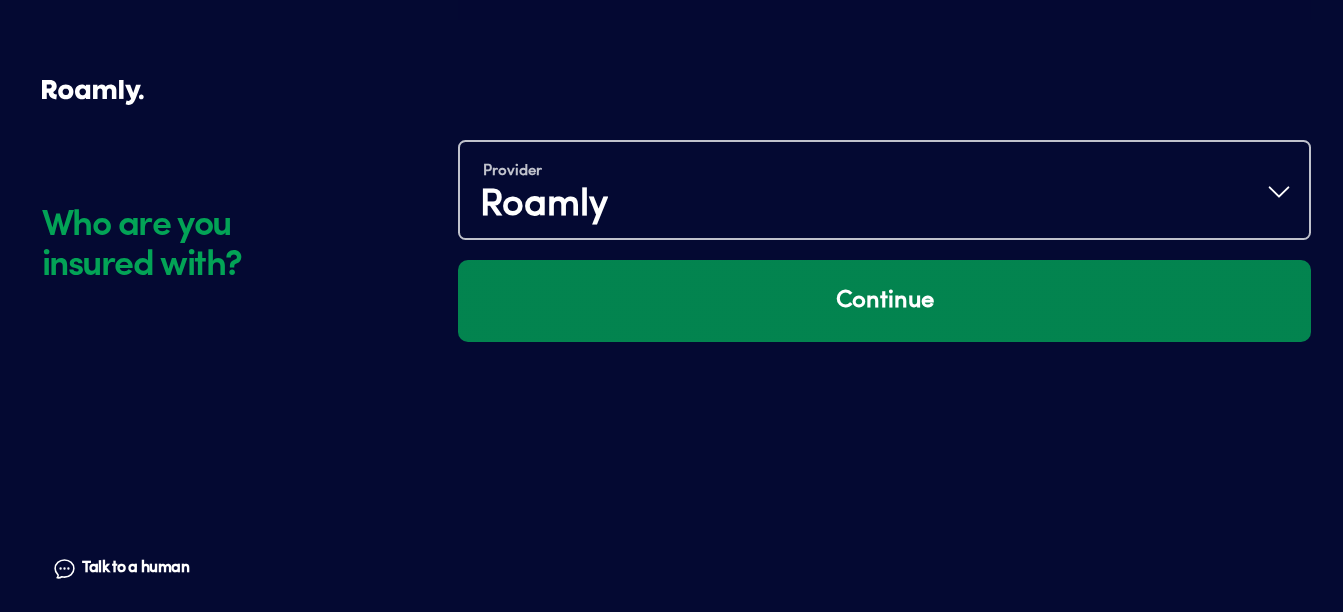 click on "Continue" at bounding box center [884, 301] 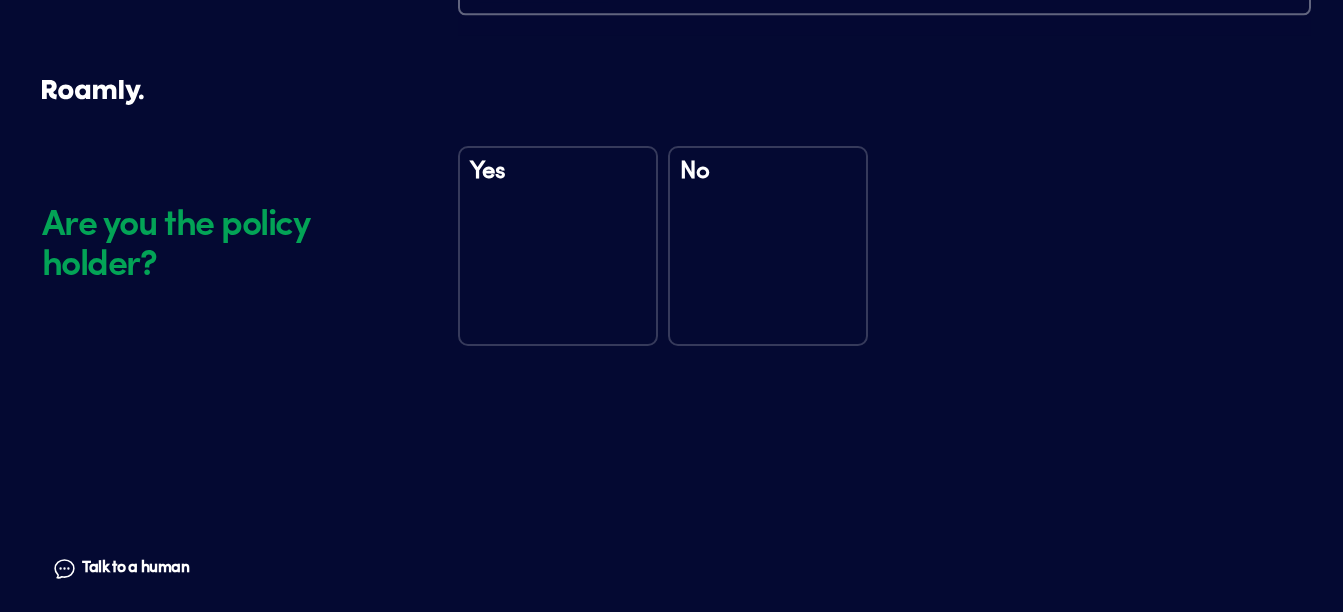scroll, scrollTop: 560, scrollLeft: 0, axis: vertical 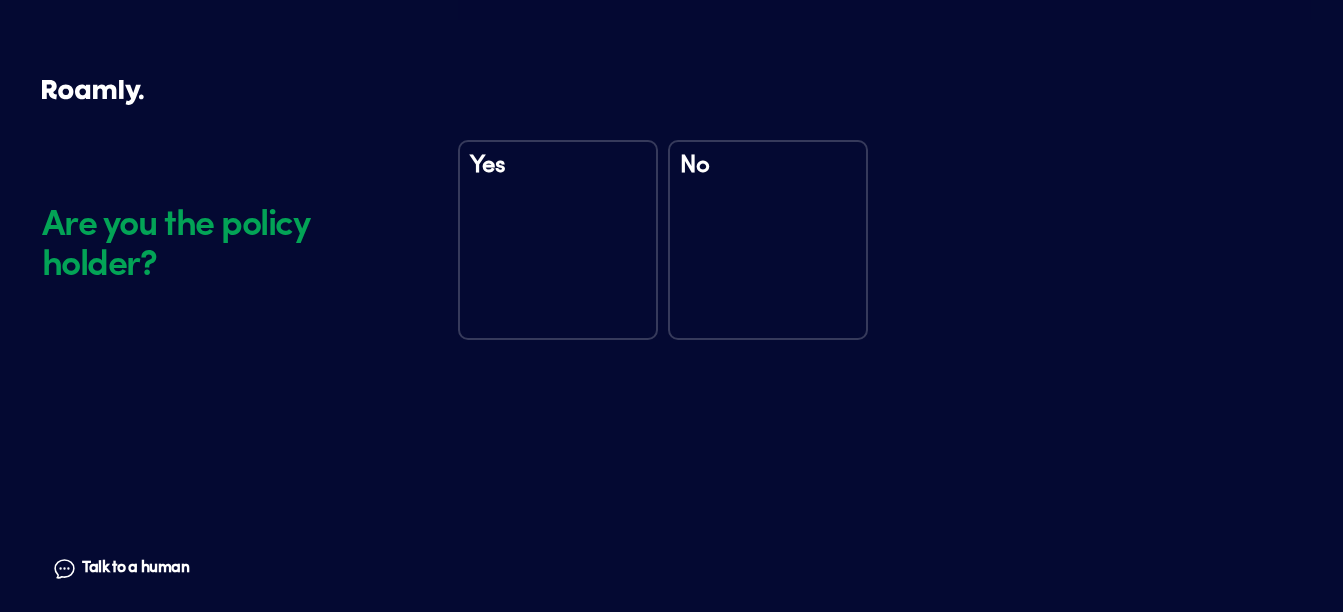 click on "Yes" at bounding box center (558, 184) 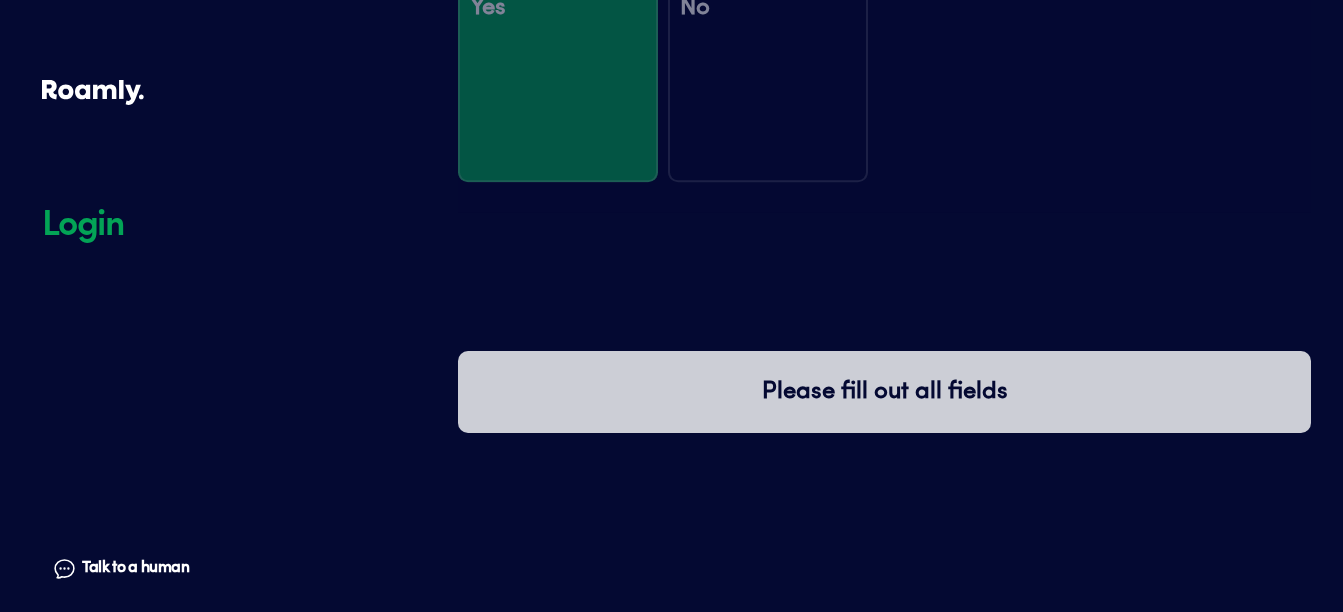 scroll, scrollTop: 950, scrollLeft: 0, axis: vertical 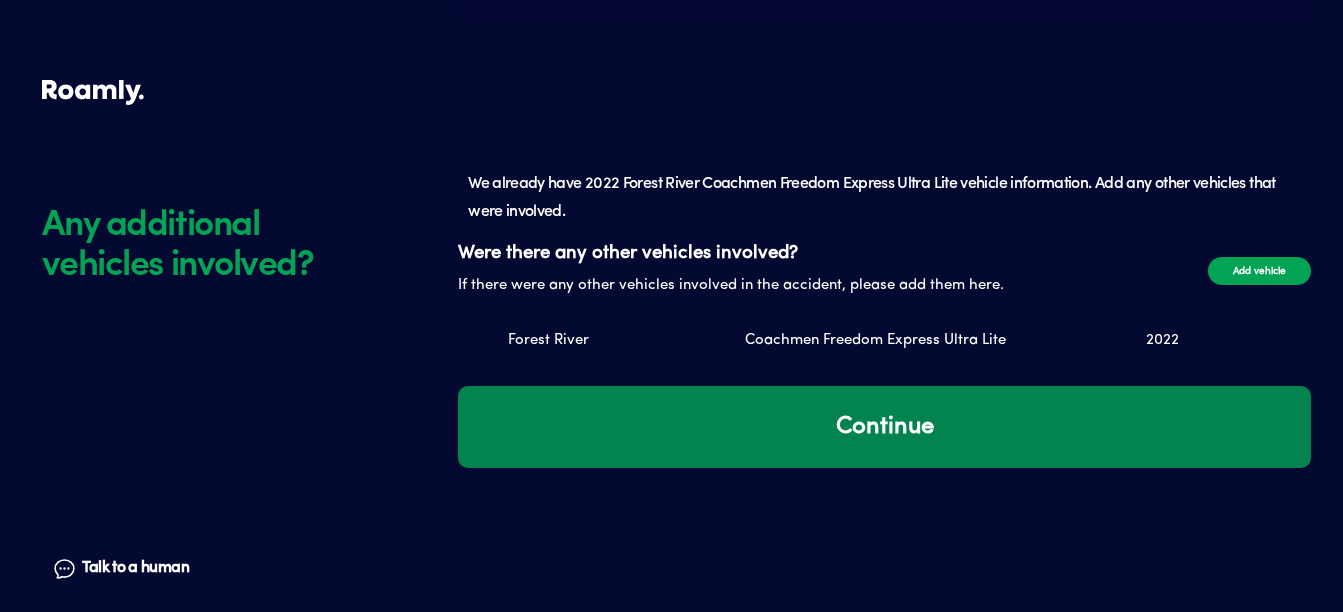 click on "Continue" at bounding box center [884, 427] 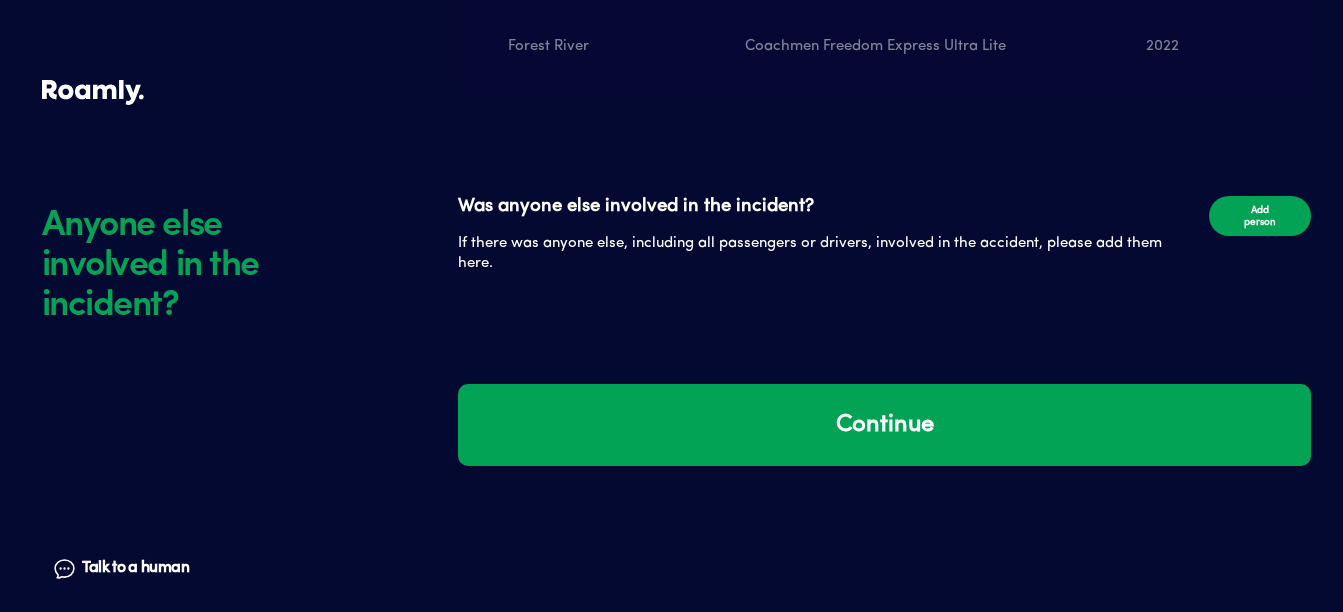 click on "Policy Type Personal/Commercial RV Edit What type of policy do you have? Provider Roamly Edit You are successfully logged in! Edit Select your policy R36-292-349 Edit We already have 2022 Forest River Coachmen Freedom Express Ultra Lite vehicle information.  Add any other vehicles that were involved. Were there any other vehicles involved? If there were any other vehicles involved in the accident, please add them here. Add vehicle Forest River Coachmen Freedom Express Ultra Lite 2022 Edit Anyone else involved in the incident? Talk to a human Chat Was anyone else involved in the incident? If there was anyone else, including all passengers or drivers, involved in the accident, please add them here. Add person Continue" at bounding box center [884, -369] 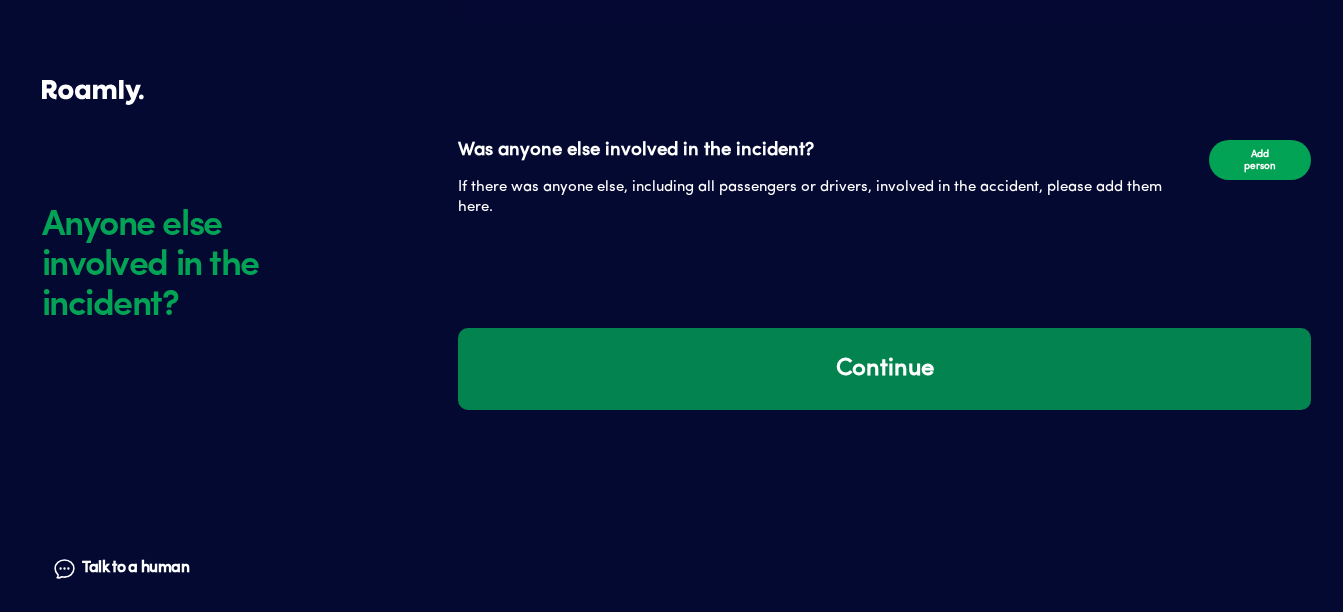 click on "Continue" at bounding box center [884, 369] 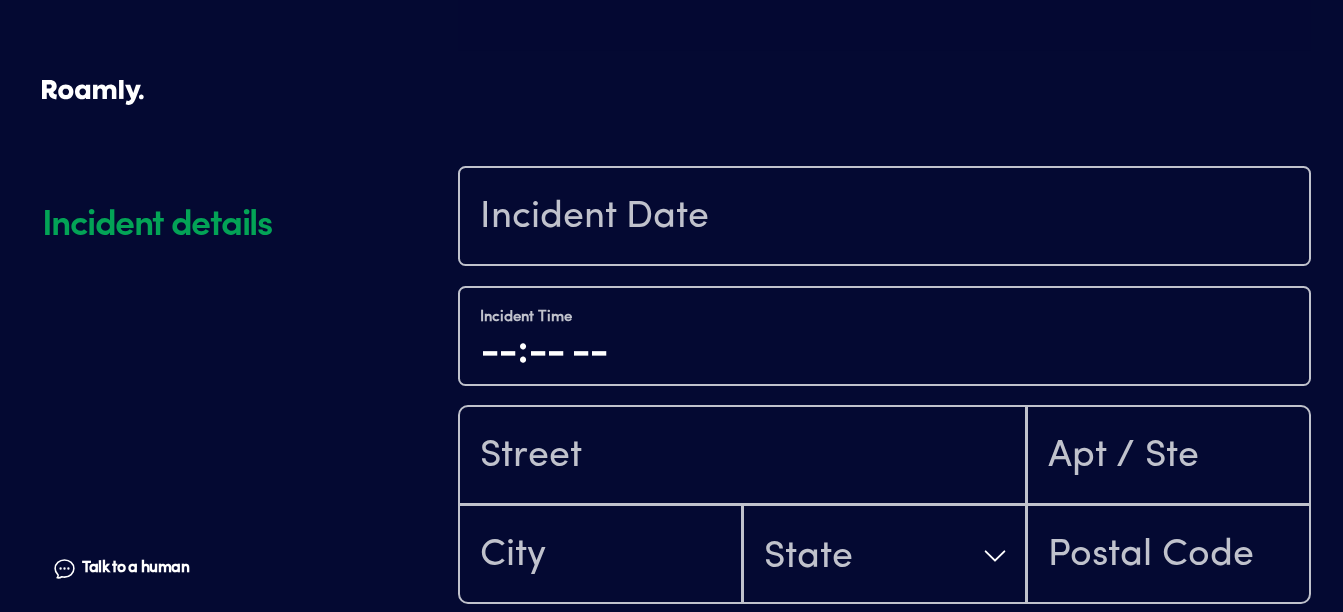 scroll, scrollTop: 1808, scrollLeft: 0, axis: vertical 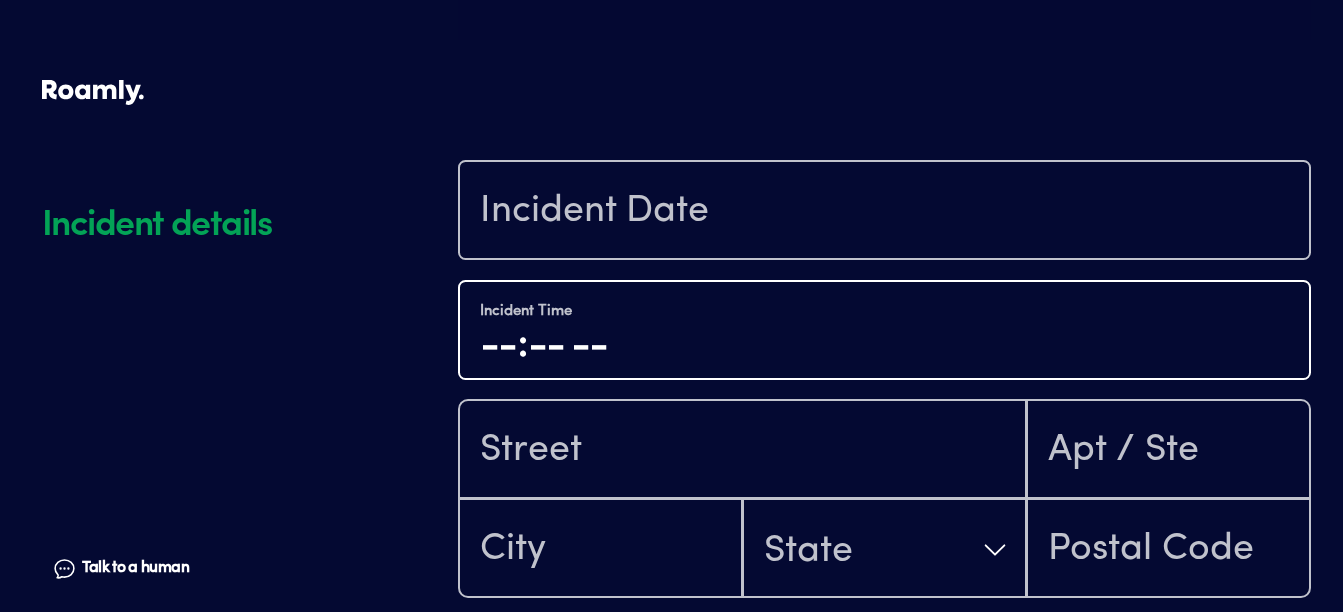 click at bounding box center [884, 346] 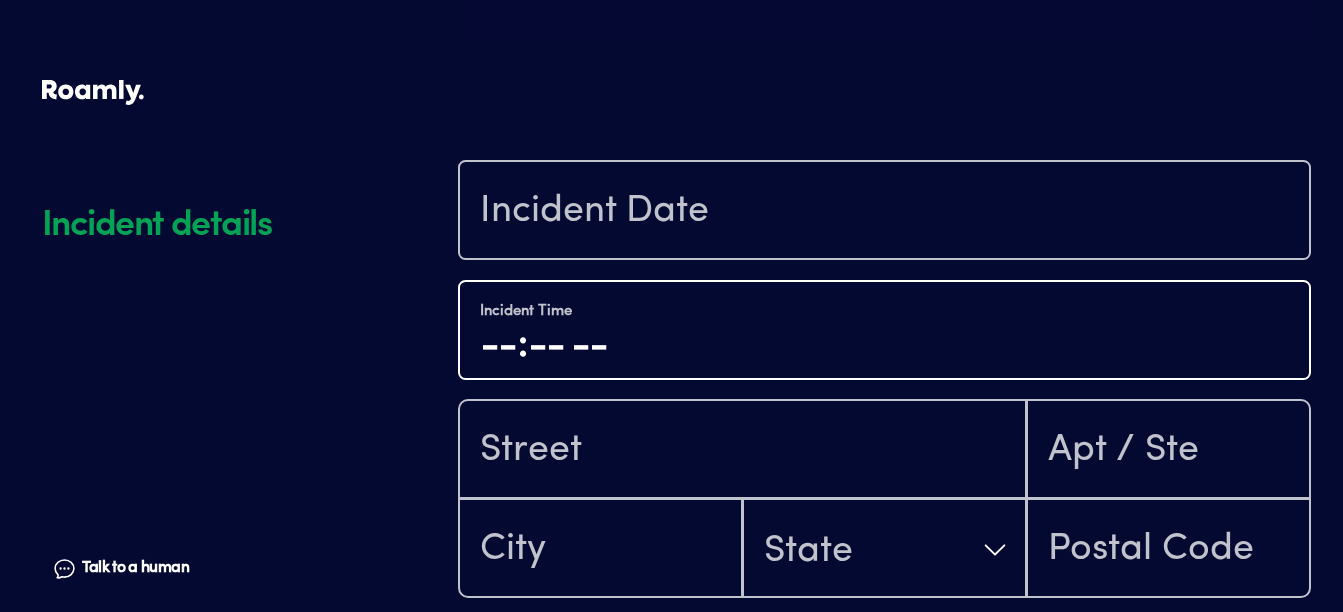 type on "19:16" 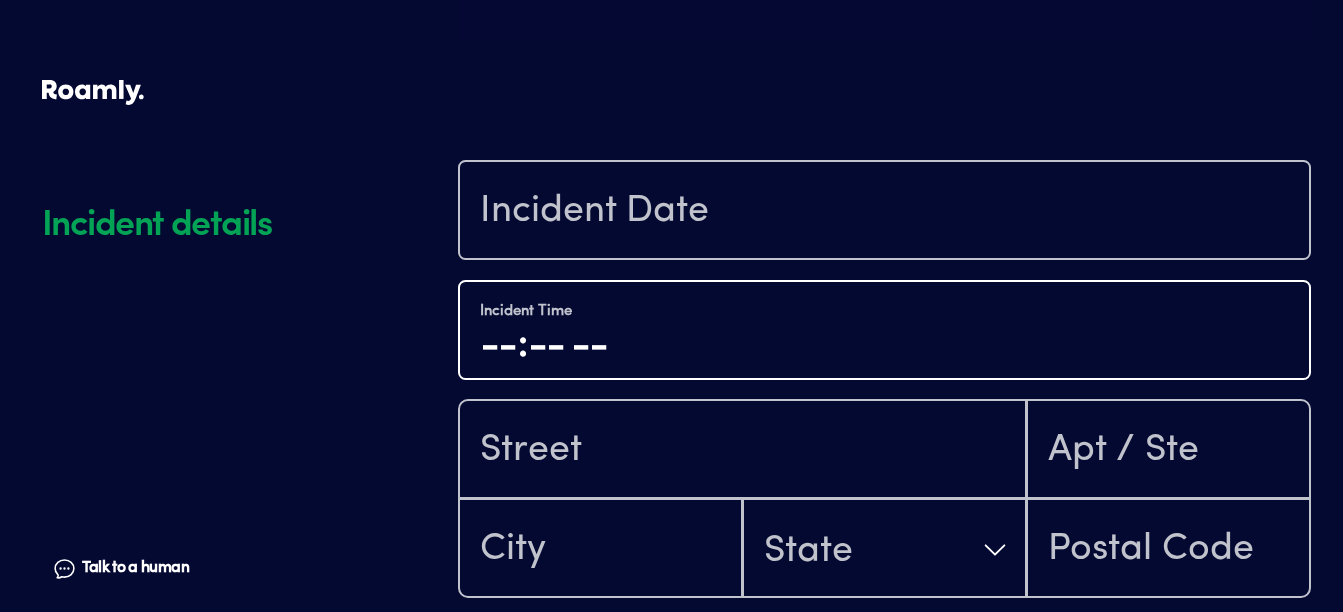 click at bounding box center (884, 346) 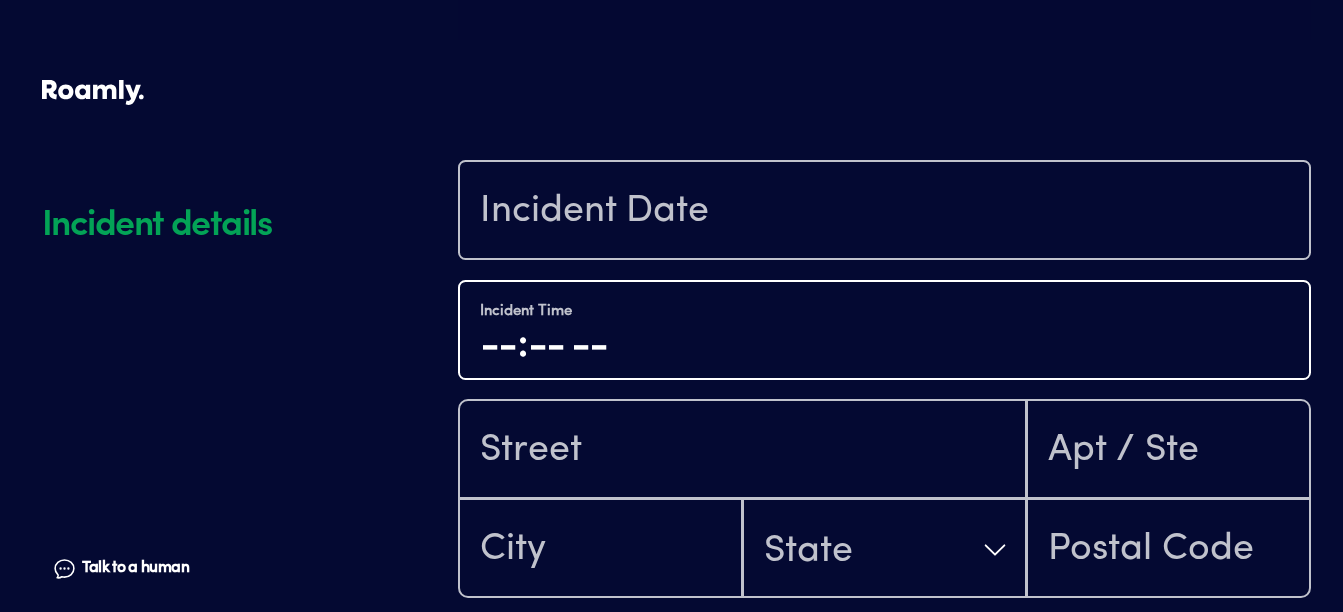 type on "11:30" 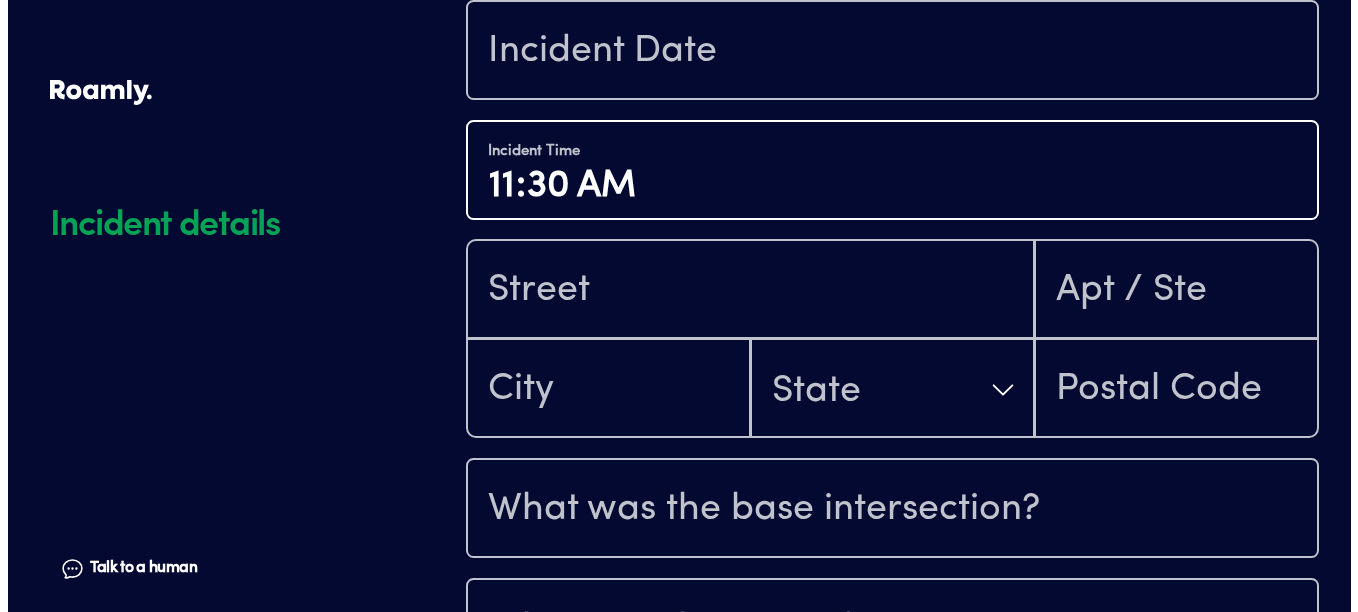 scroll, scrollTop: 1974, scrollLeft: 0, axis: vertical 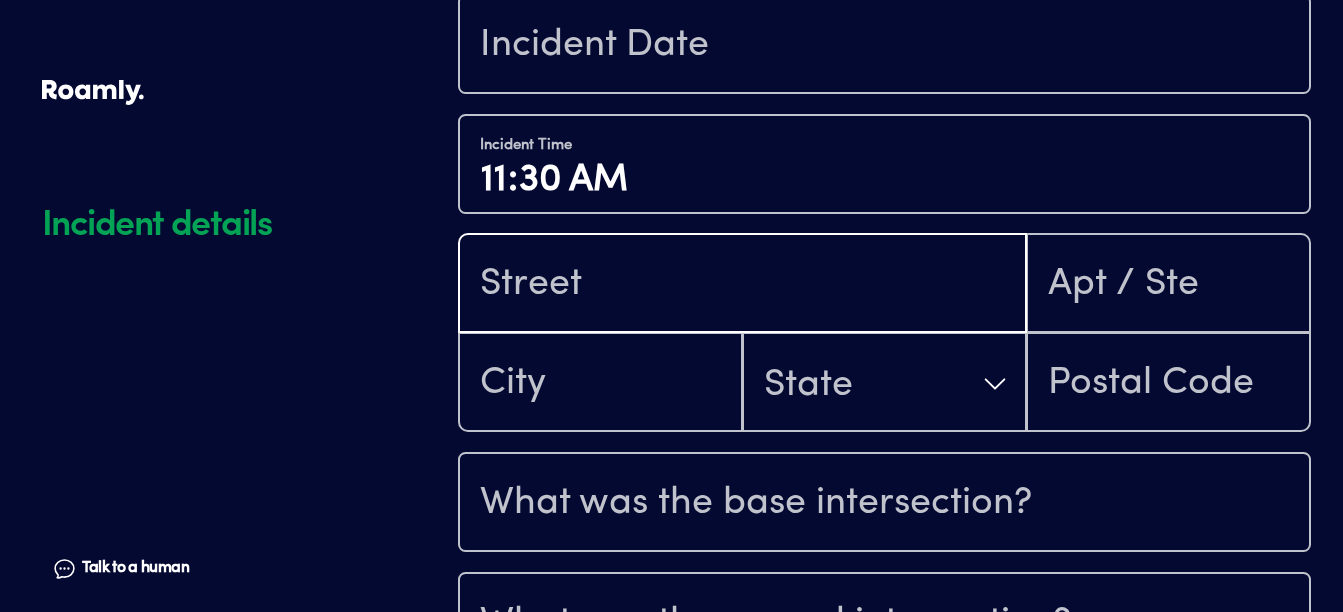 click at bounding box center [742, 285] 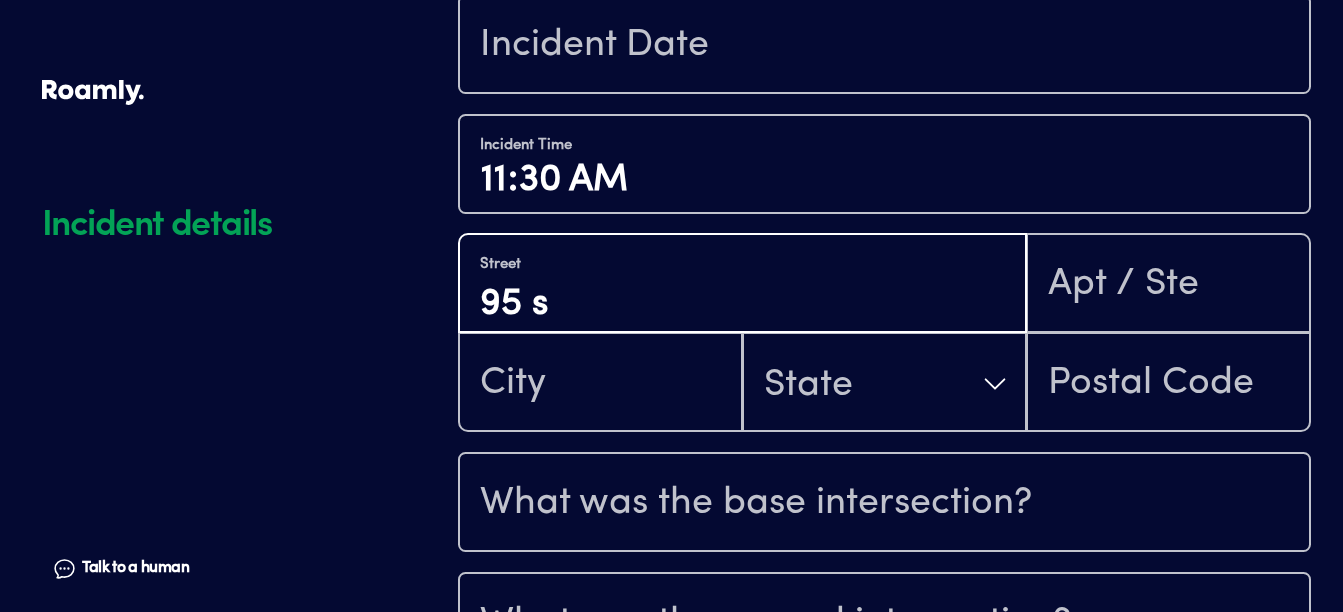 type on "95 s" 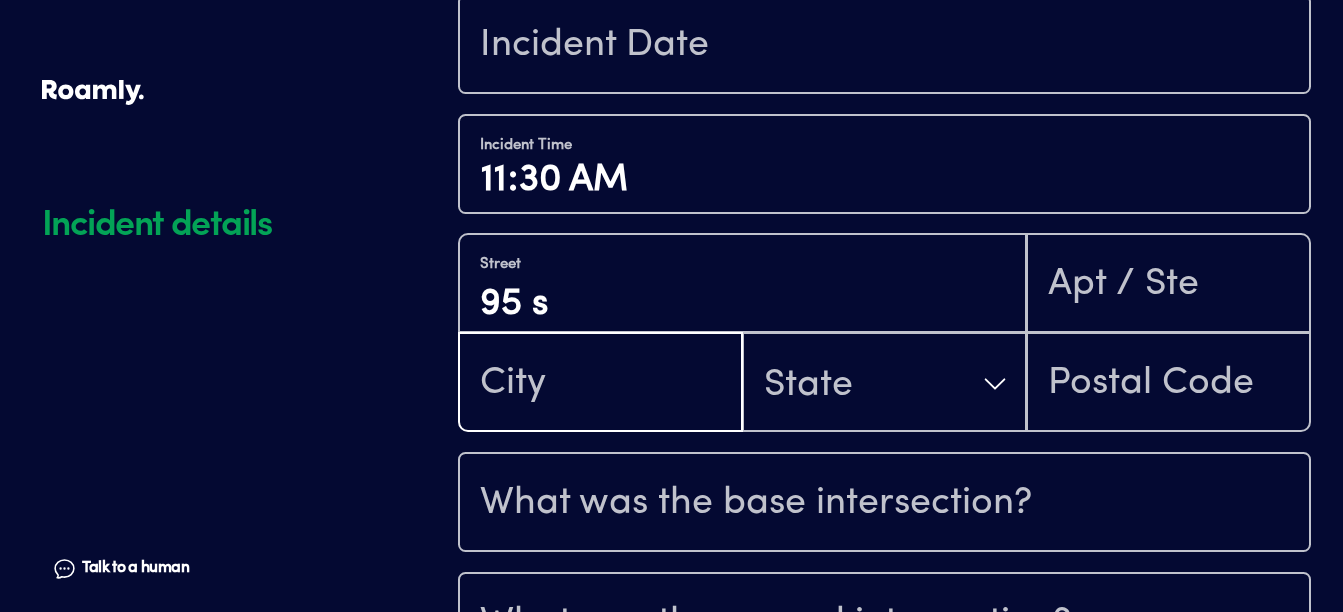 click at bounding box center [600, 384] 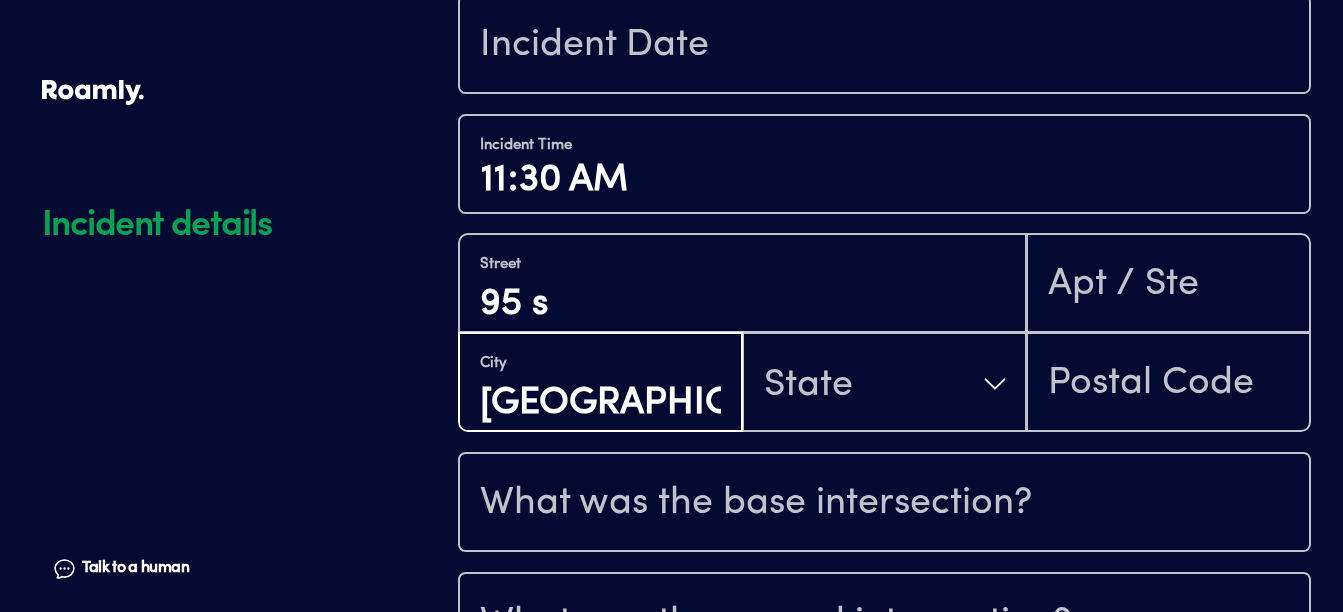 type on "[GEOGRAPHIC_DATA]" 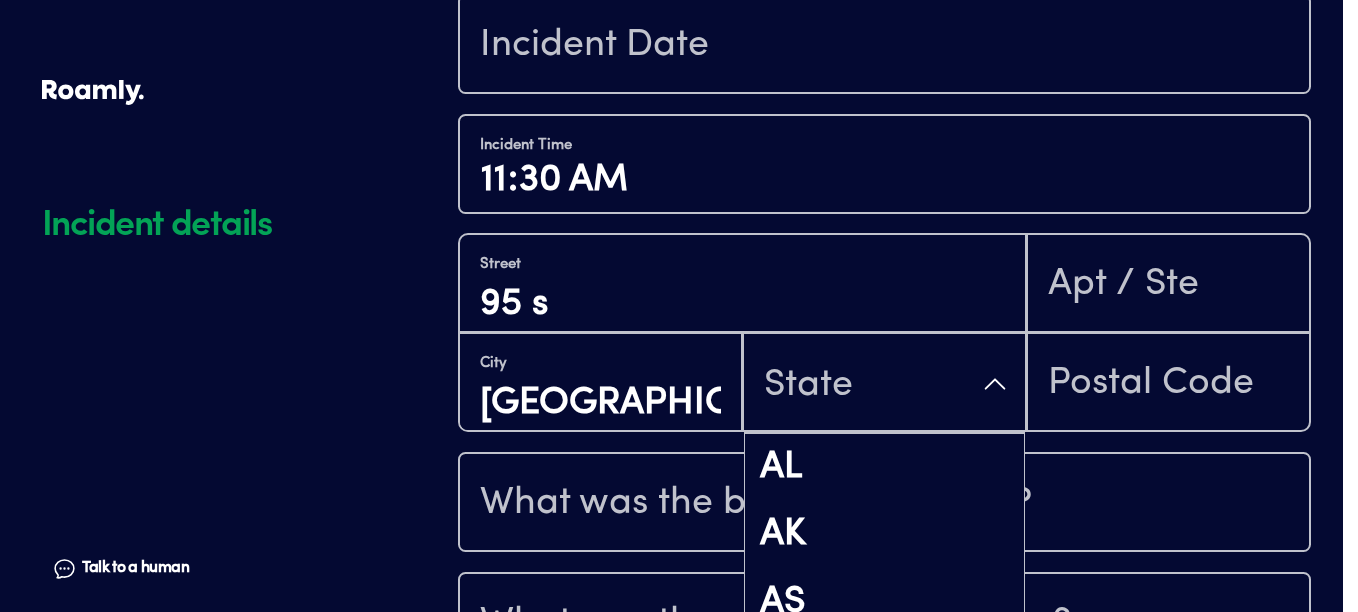 click on "State" at bounding box center (884, 384) 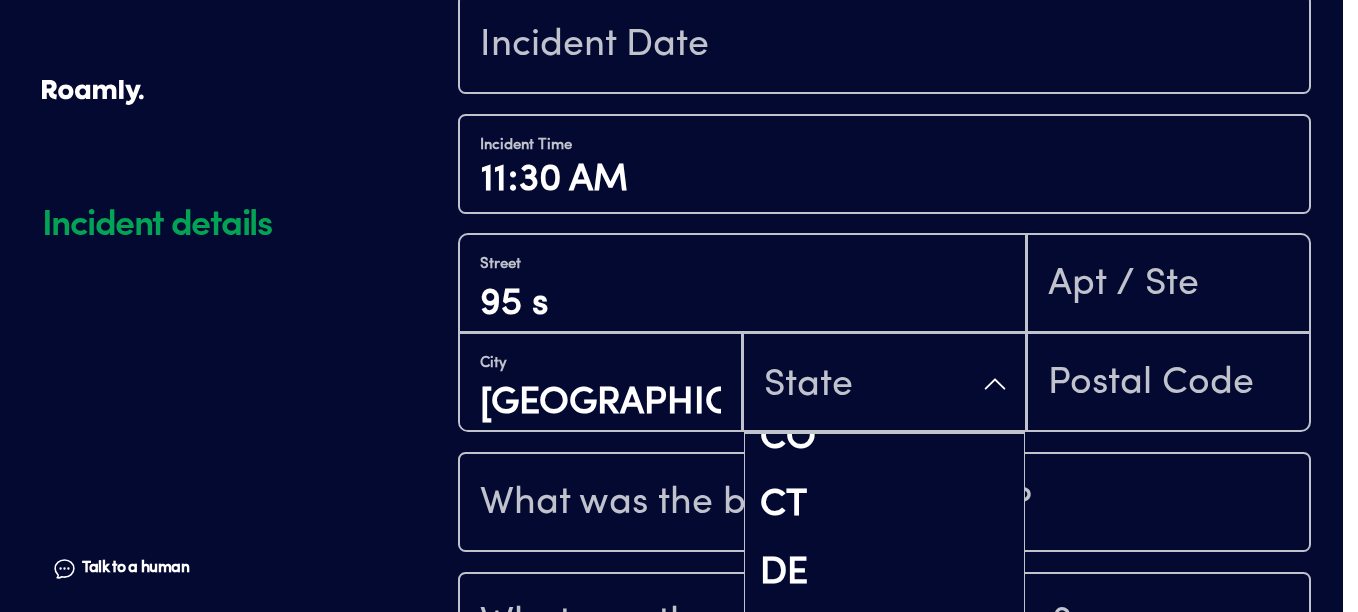 scroll, scrollTop: 868, scrollLeft: 0, axis: vertical 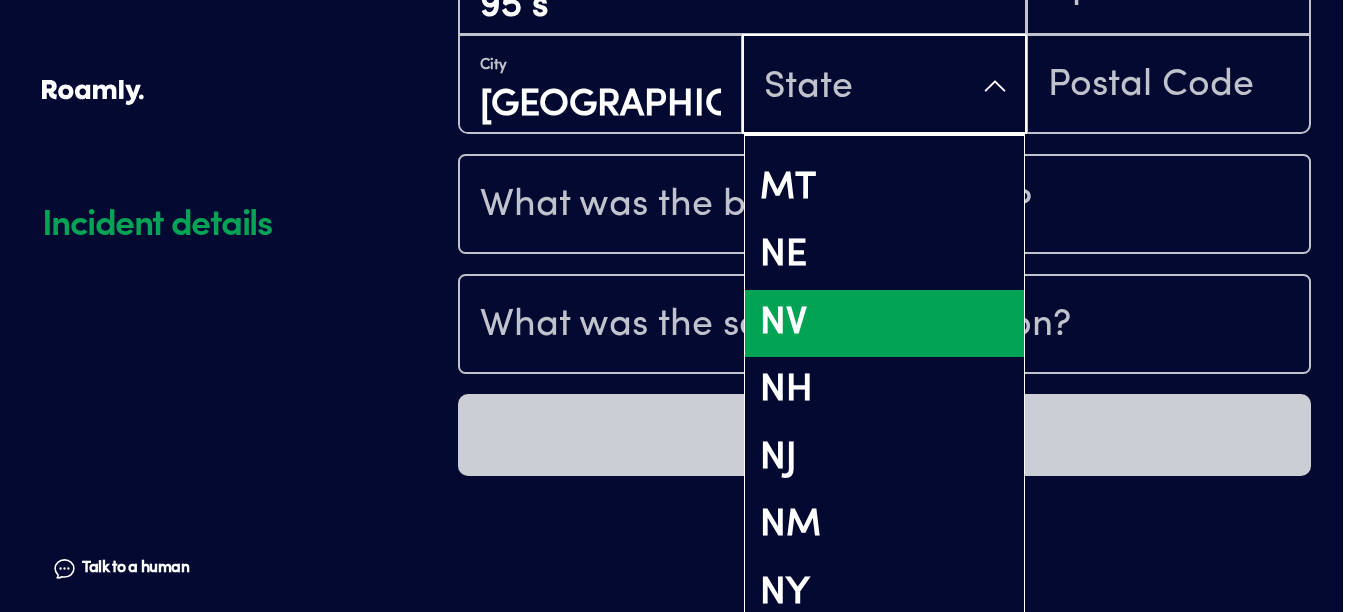 click on "NV" at bounding box center [884, 324] 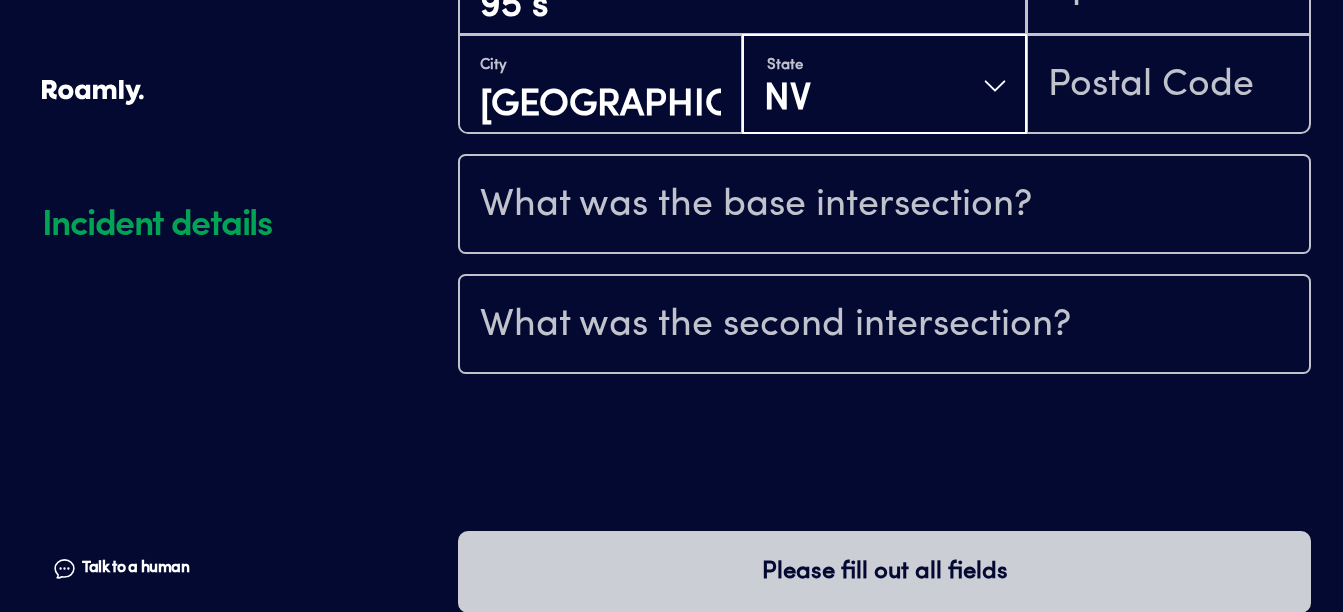 scroll, scrollTop: 0, scrollLeft: 0, axis: both 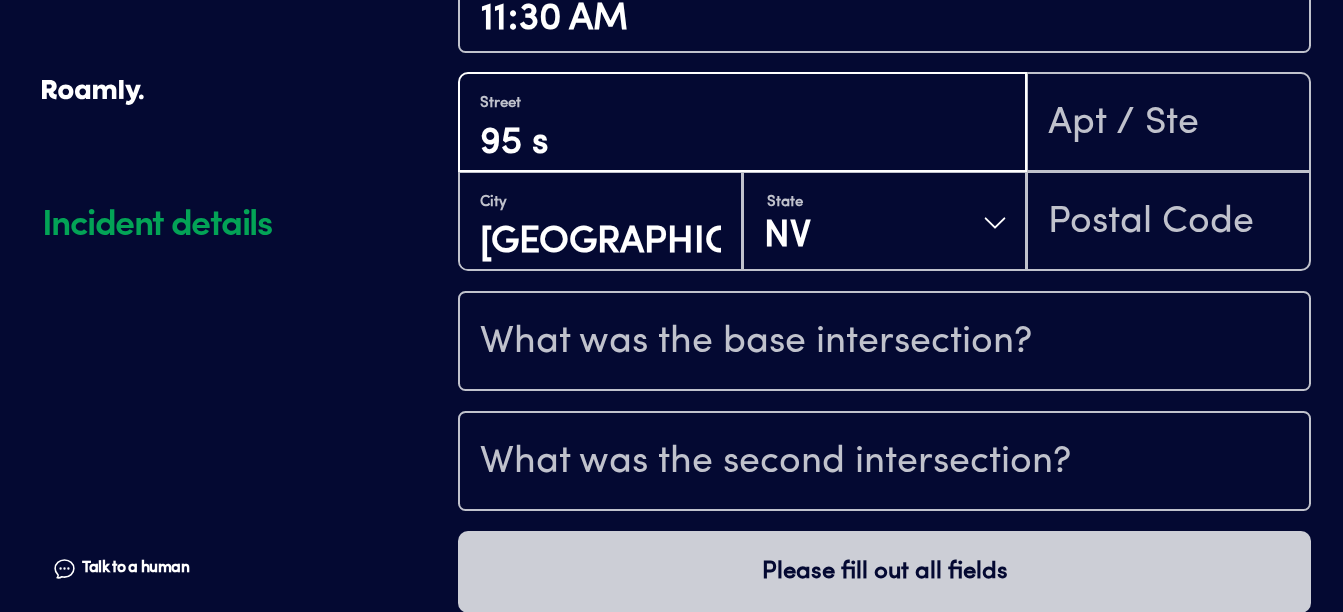 click on "95 s" at bounding box center (742, 143) 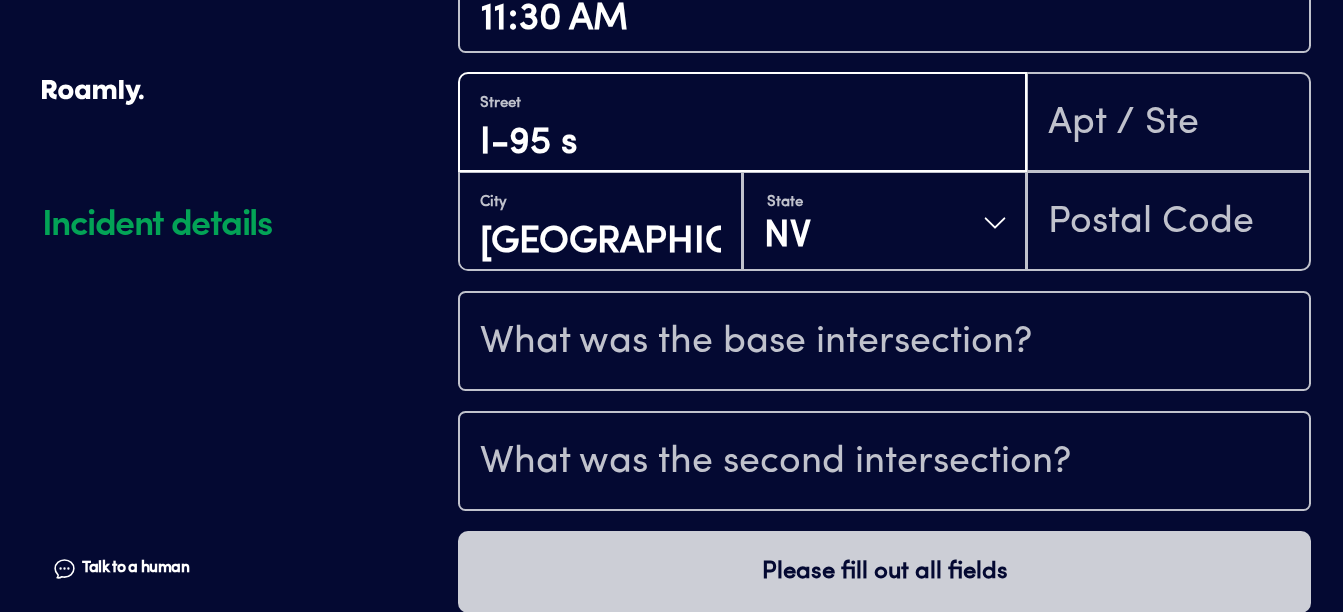 type on "I-95 s" 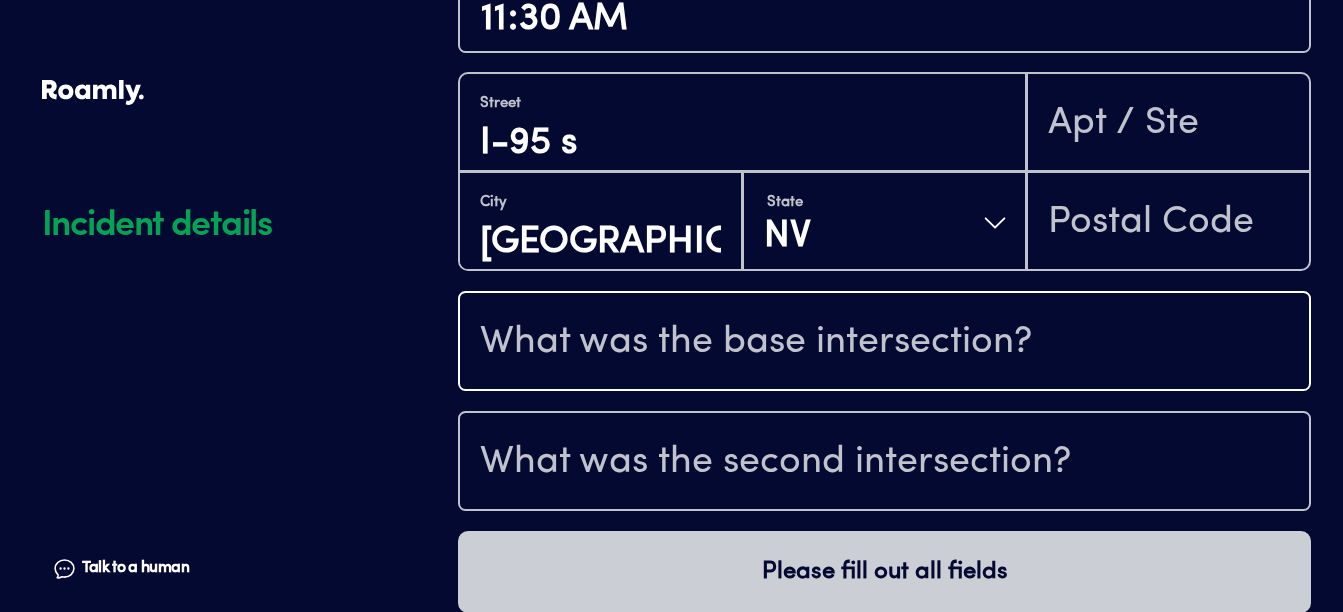 click at bounding box center (884, 343) 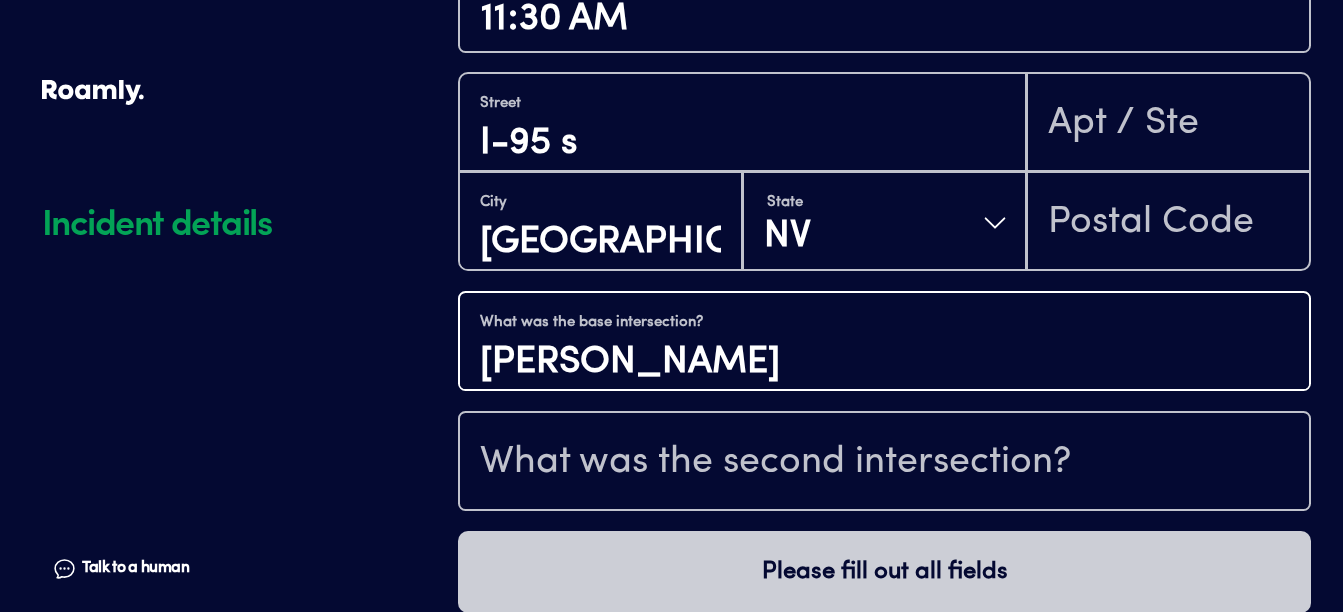 type on "[PERSON_NAME]" 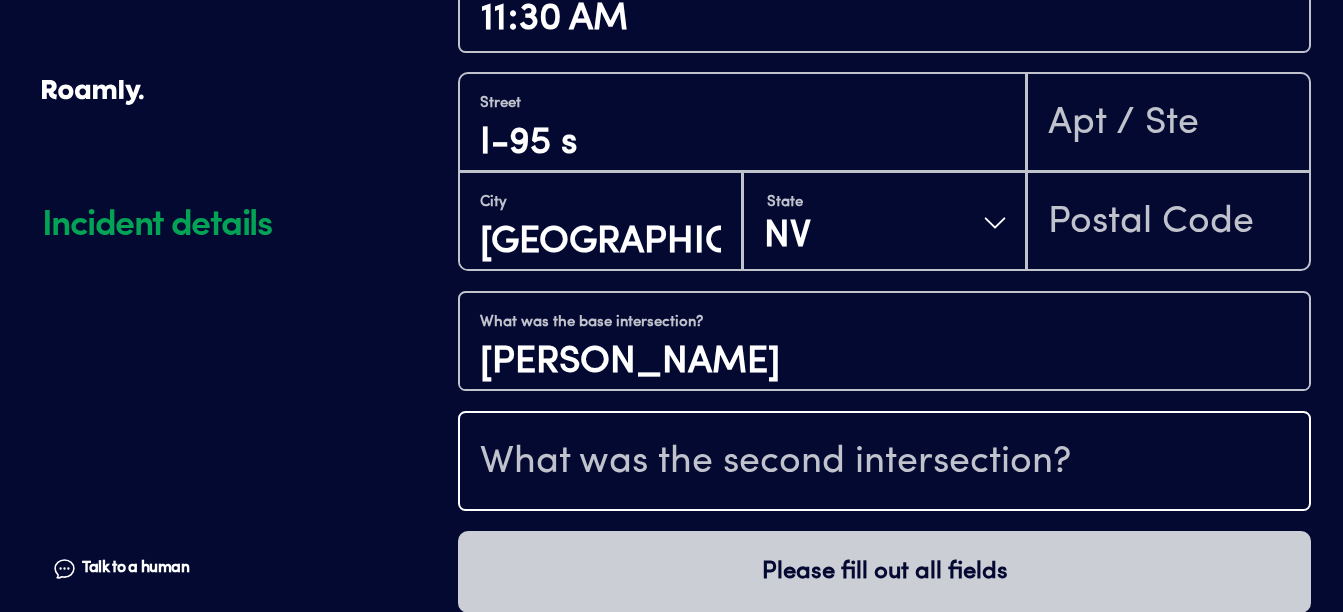 click at bounding box center [884, 463] 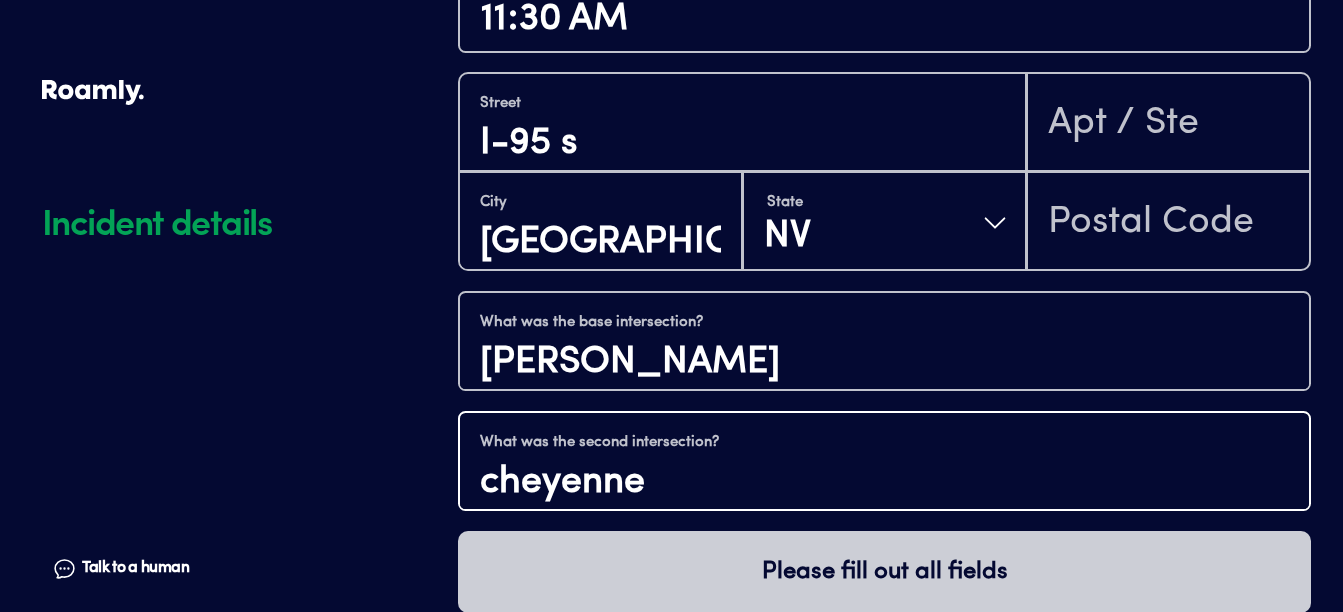 type on "cheyenne" 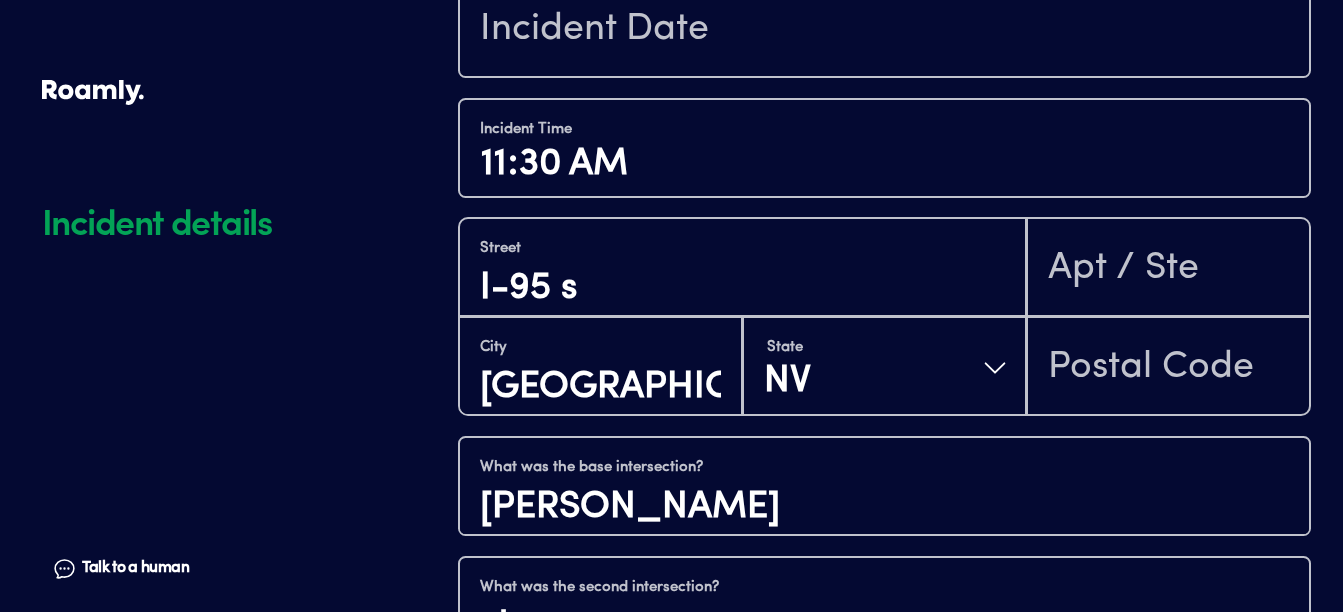 scroll, scrollTop: 1987, scrollLeft: 0, axis: vertical 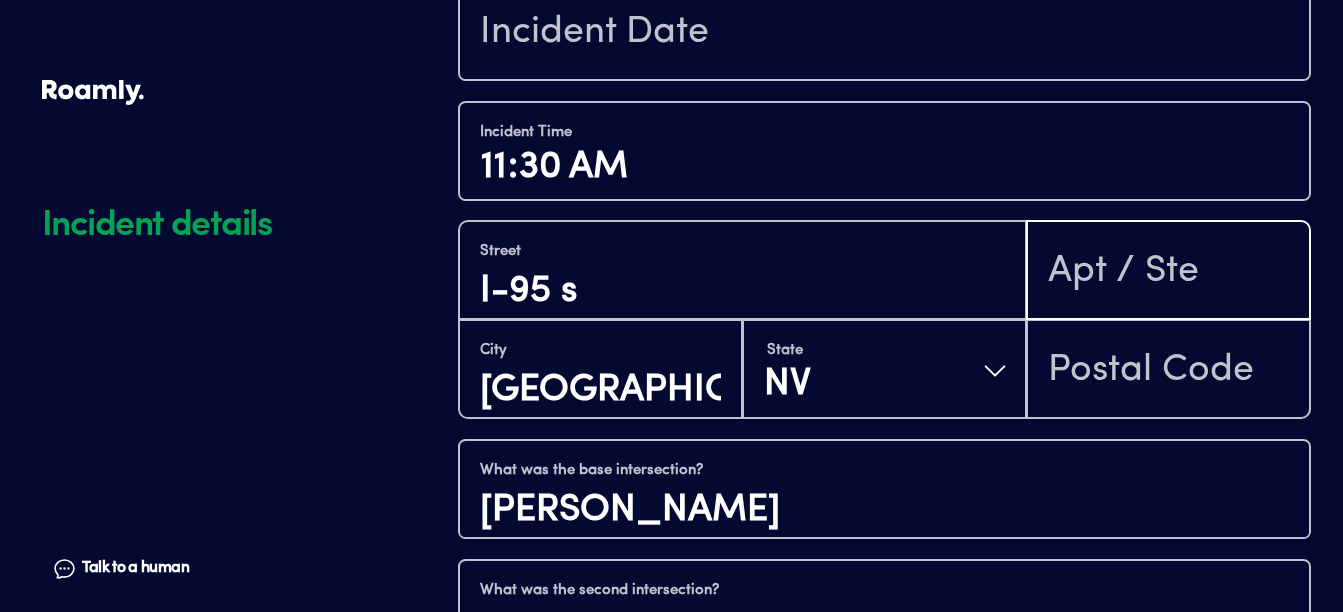 click at bounding box center [1169, 272] 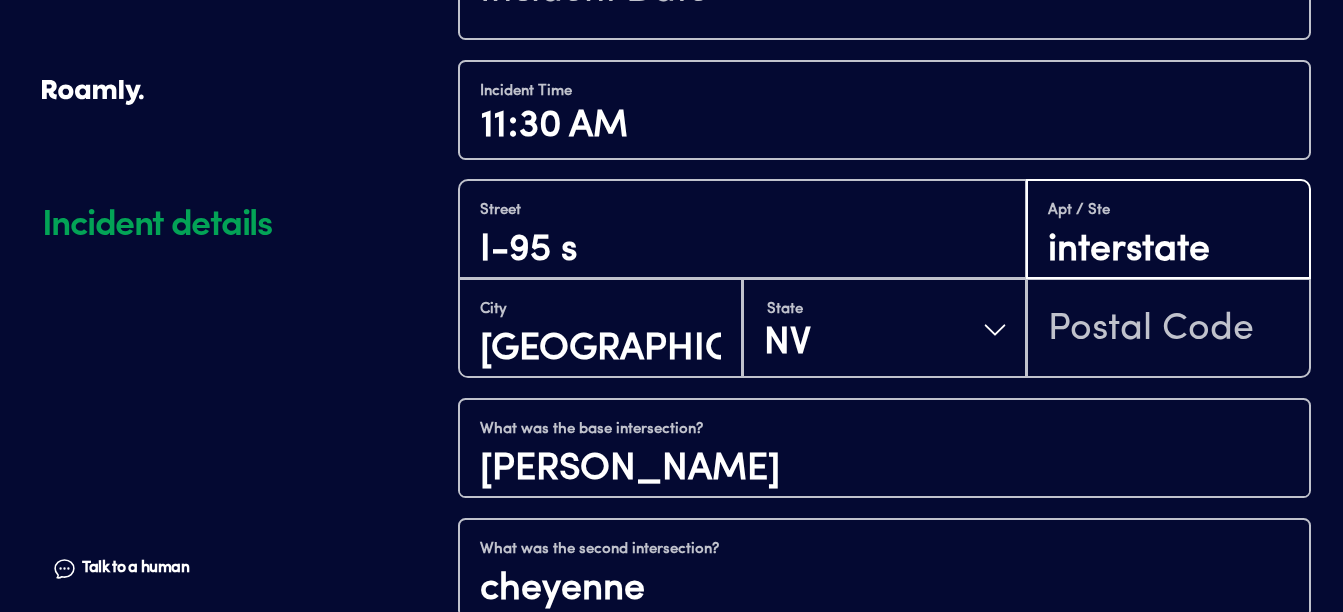 scroll, scrollTop: 2146, scrollLeft: 0, axis: vertical 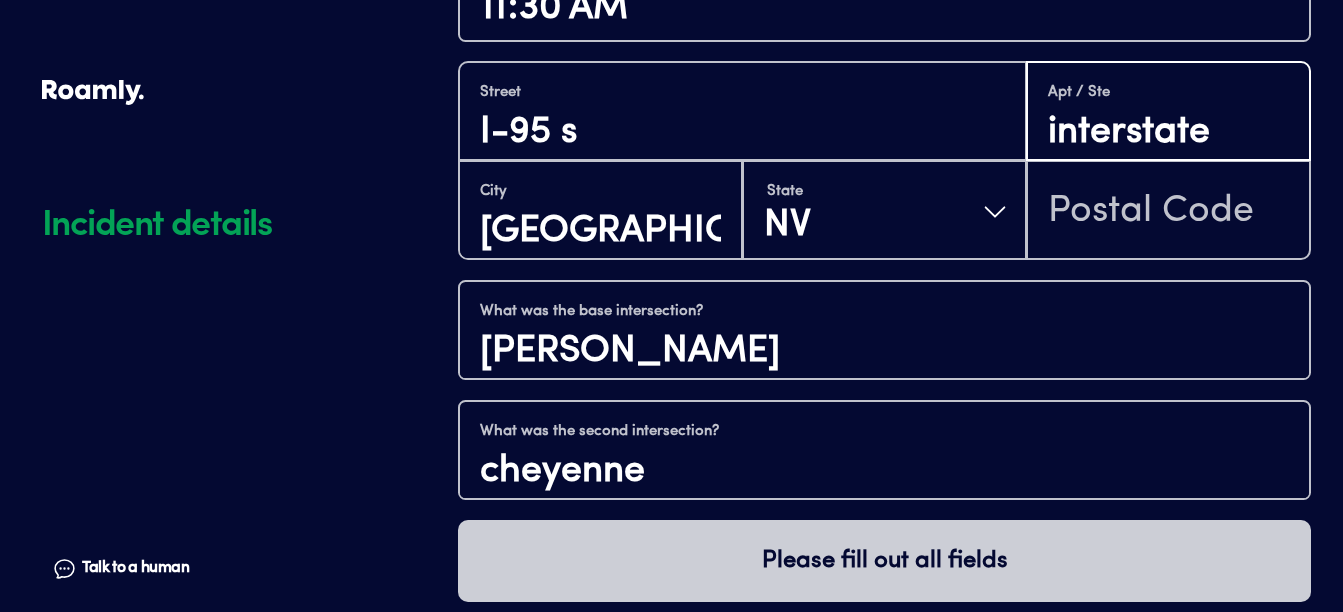 type on "interstate" 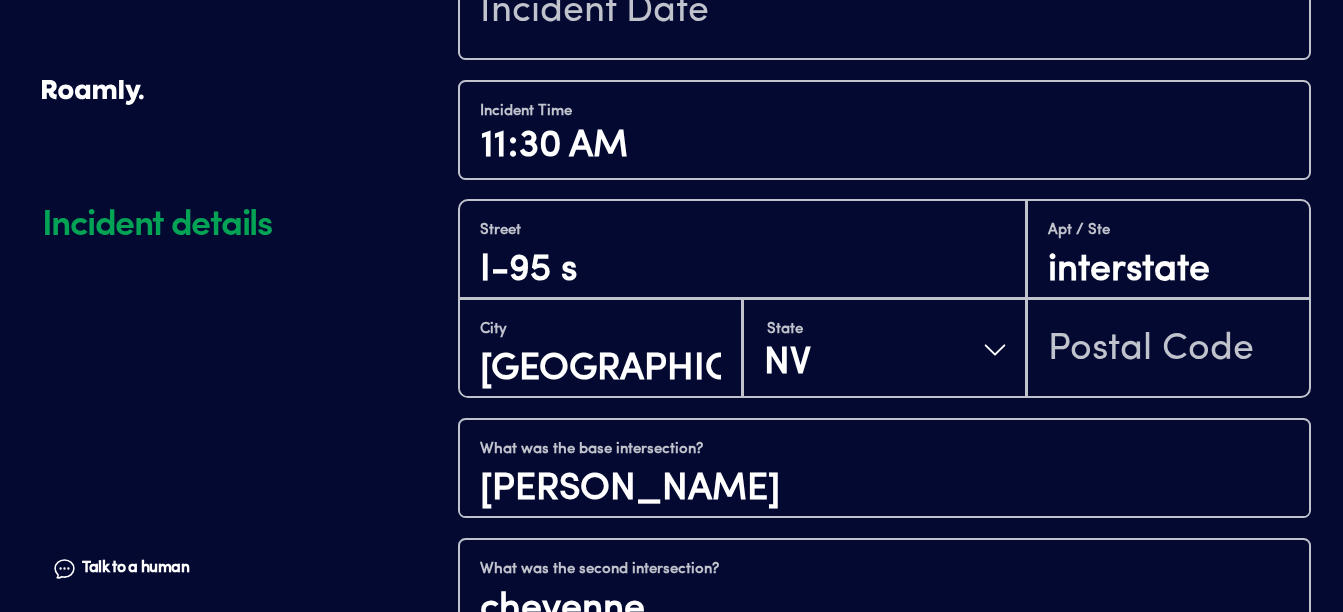 scroll, scrollTop: 1998, scrollLeft: 0, axis: vertical 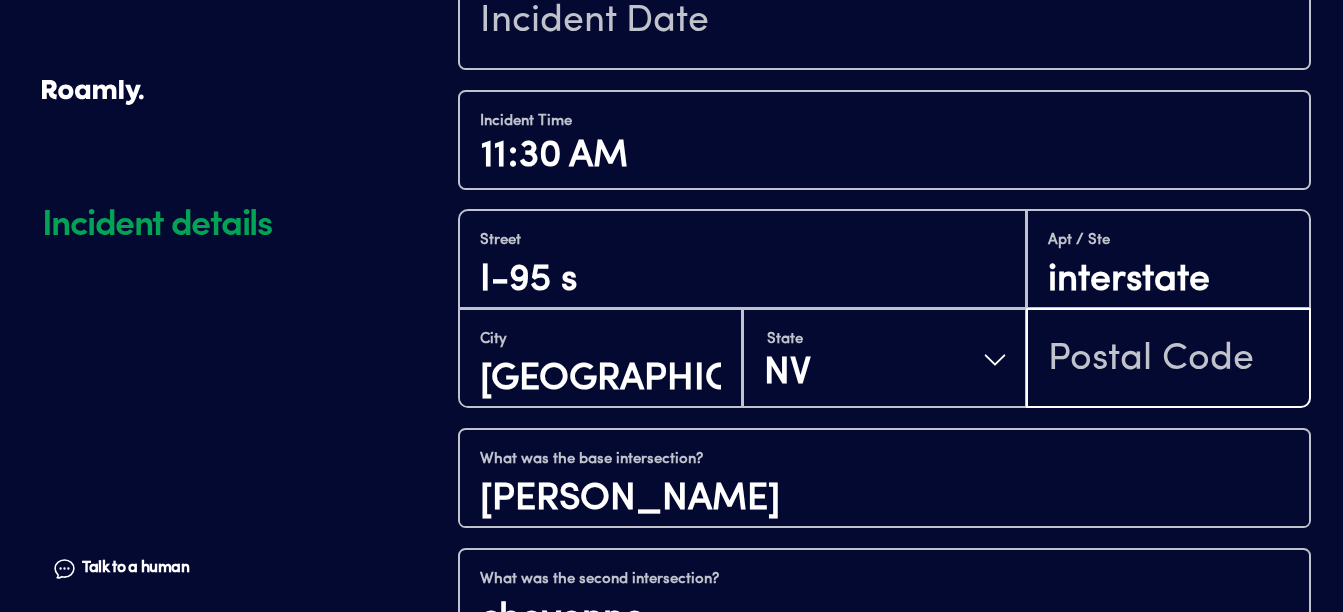 click at bounding box center (1168, 360) 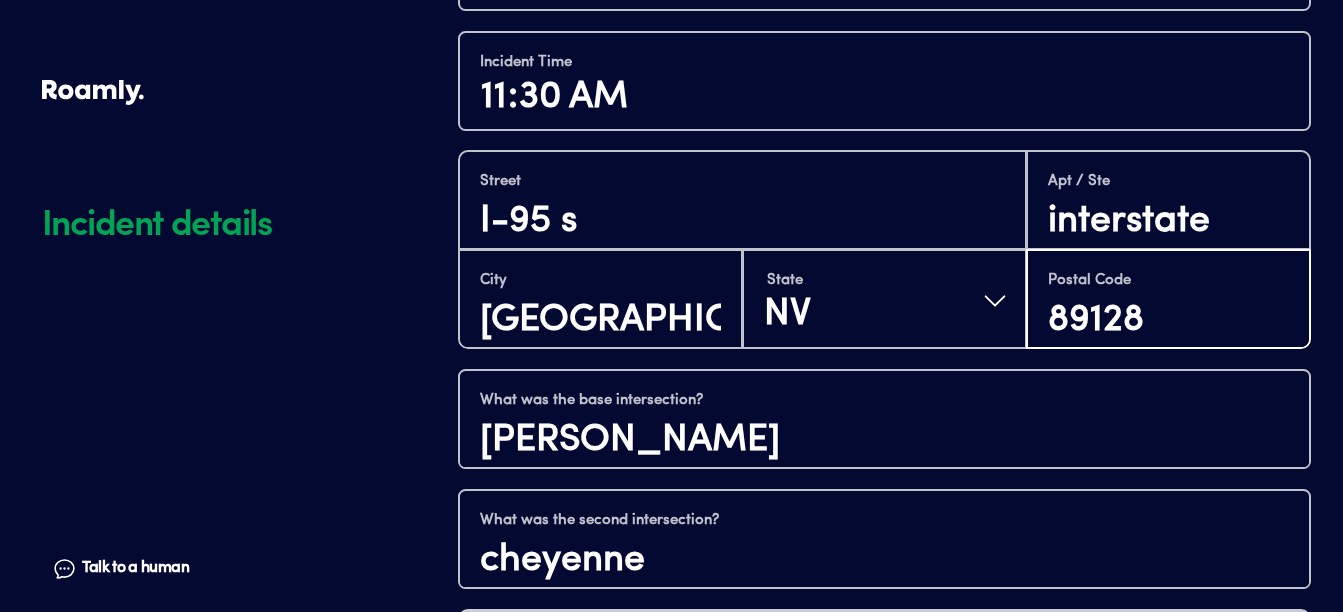 scroll, scrollTop: 2146, scrollLeft: 0, axis: vertical 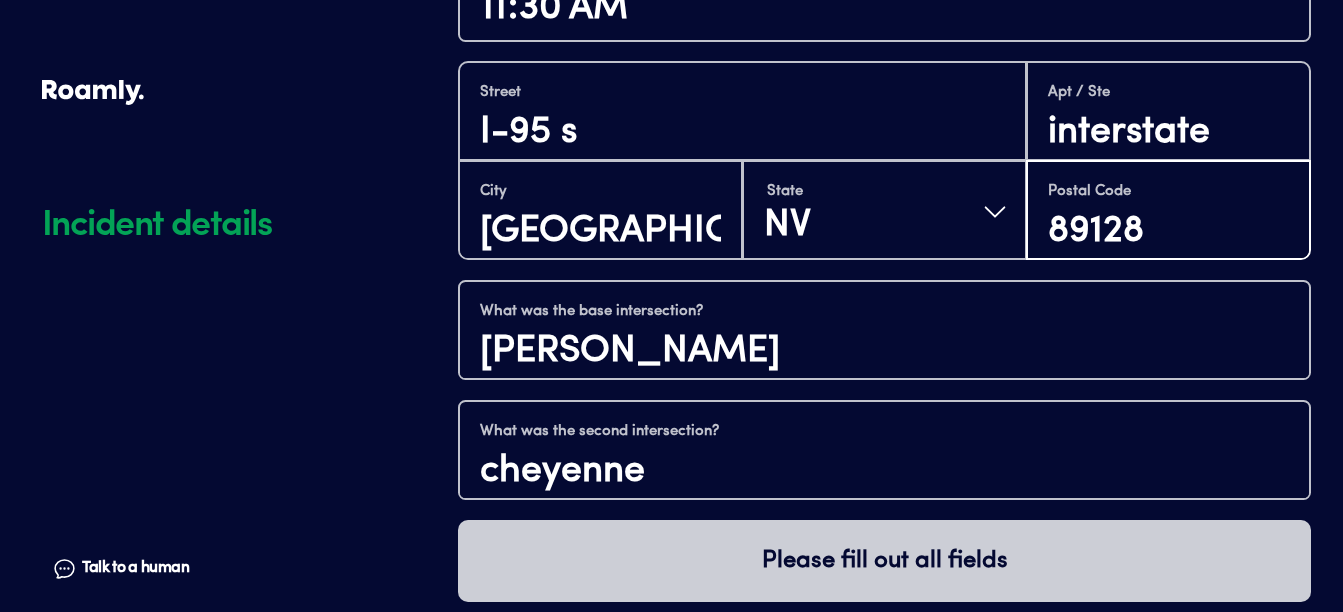 type on "89128" 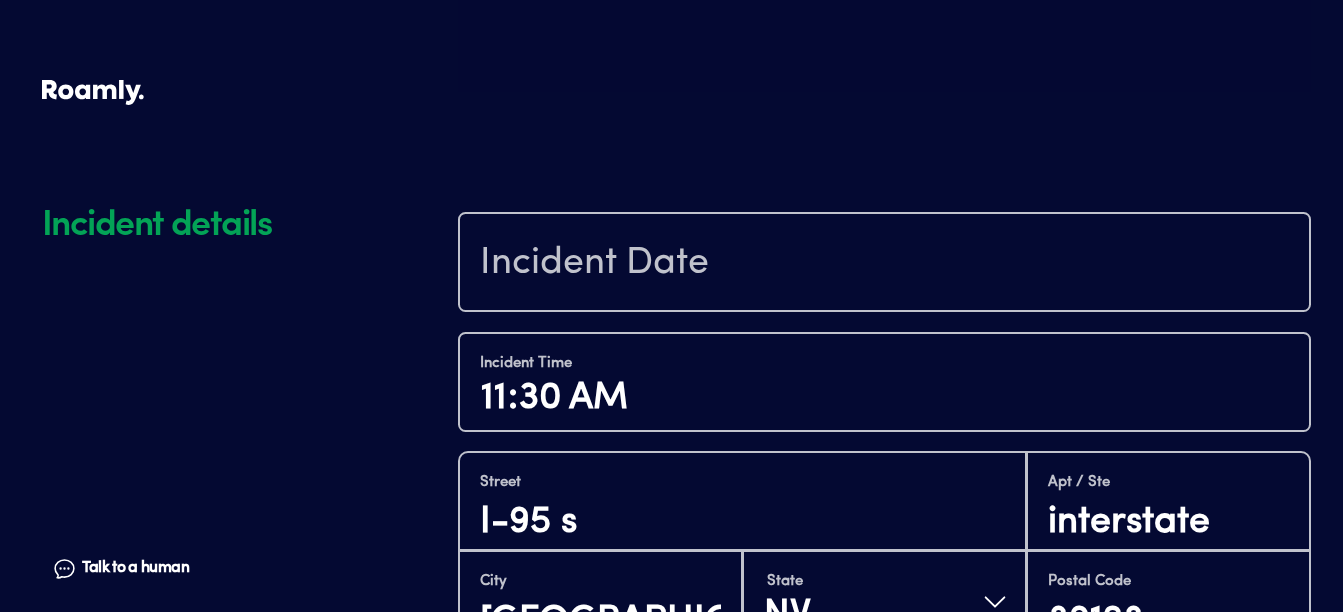 scroll, scrollTop: 1752, scrollLeft: 0, axis: vertical 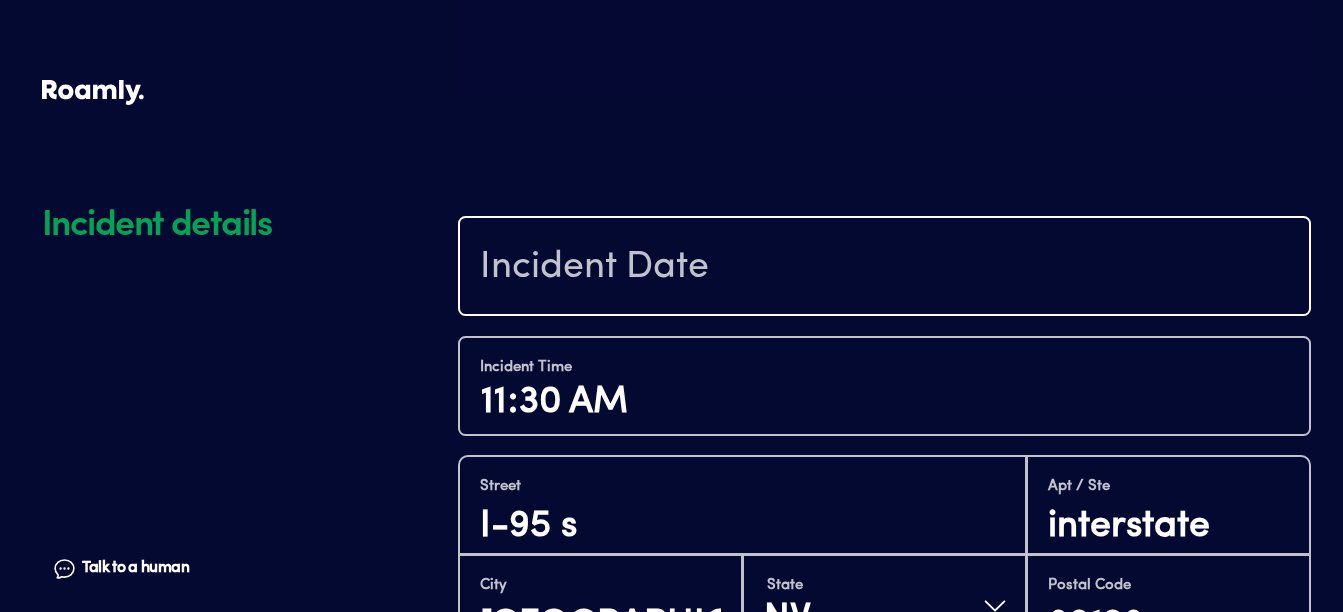 click at bounding box center (884, 268) 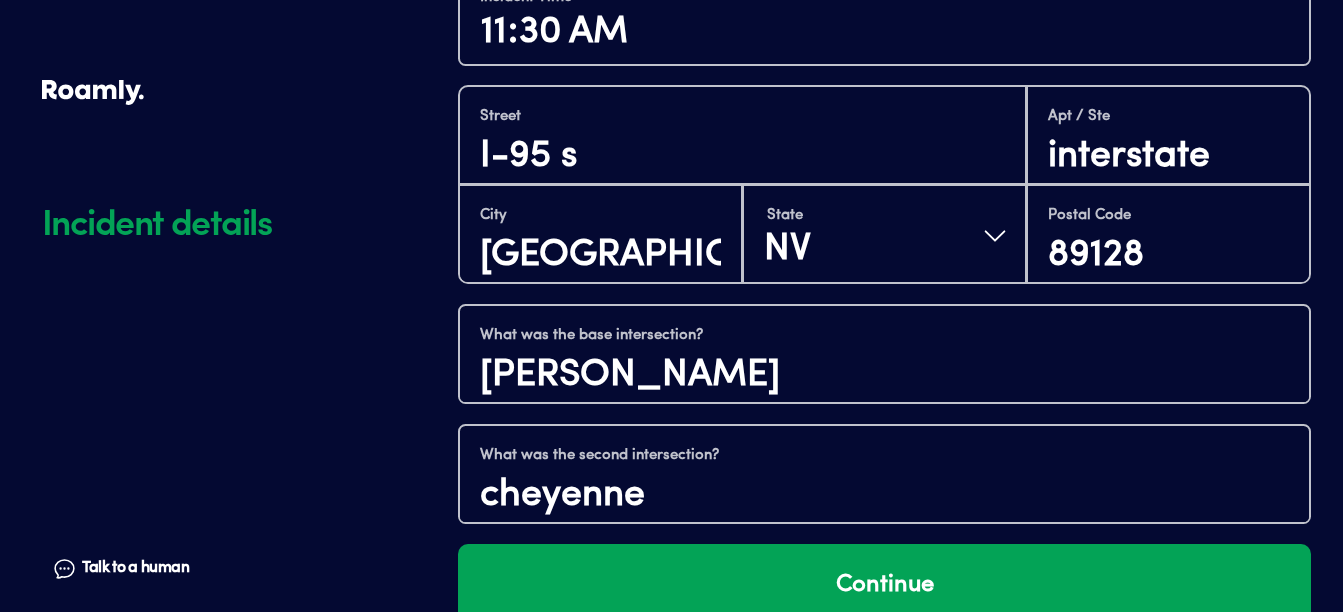 scroll, scrollTop: 2146, scrollLeft: 0, axis: vertical 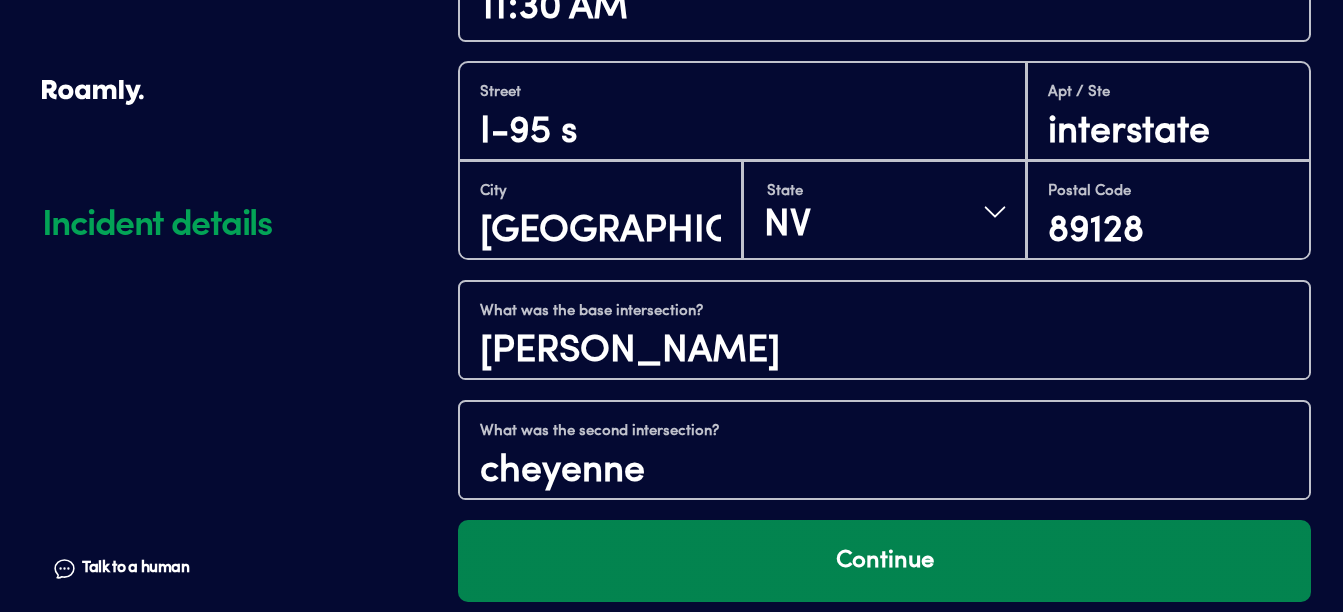 type on "[DATE]" 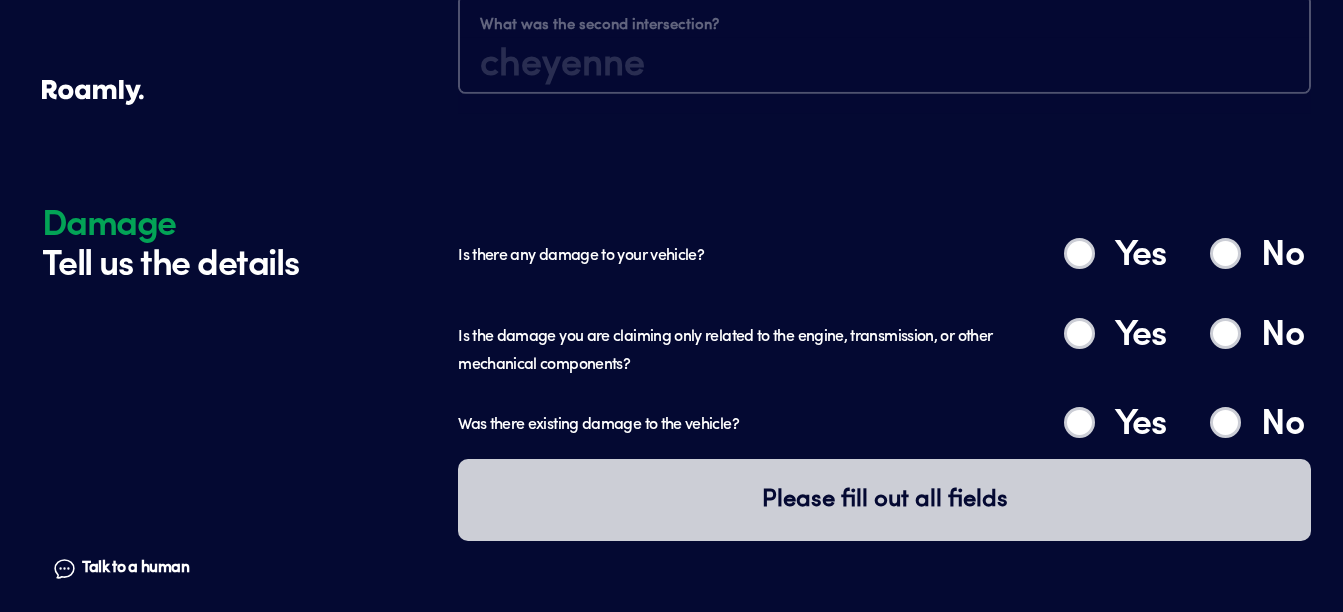 scroll, scrollTop: 2666, scrollLeft: 0, axis: vertical 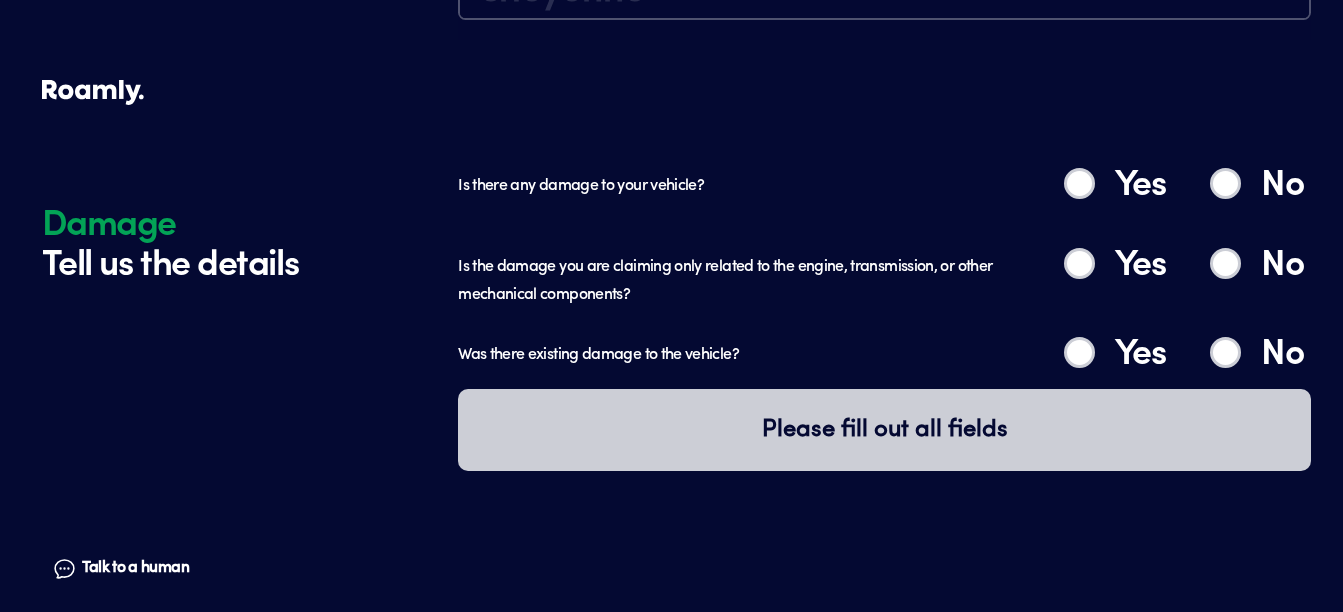 click on "No" at bounding box center (1225, 183) 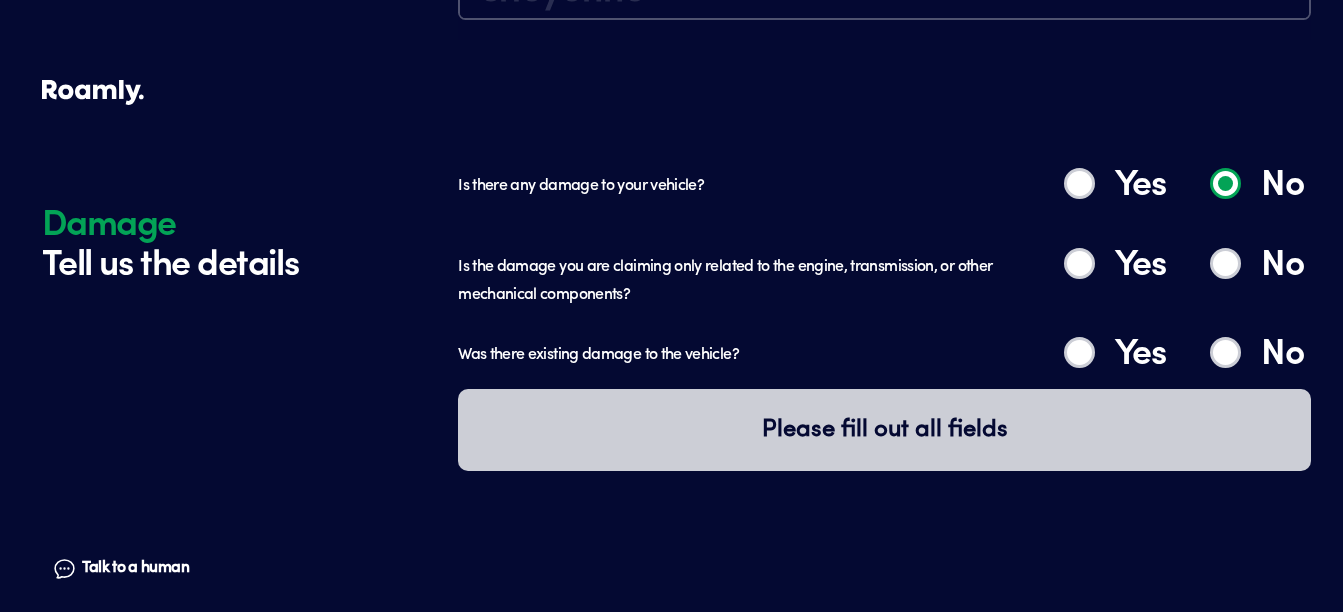 click on "No" at bounding box center (1225, 263) 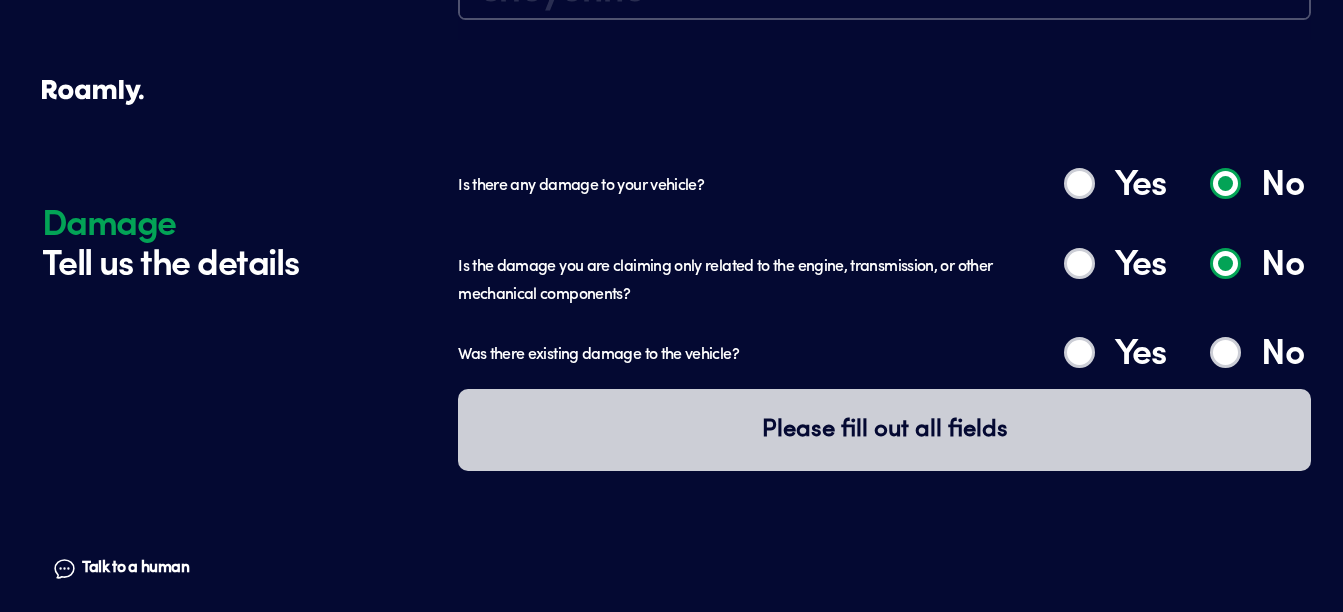 click on "No" at bounding box center (1225, 352) 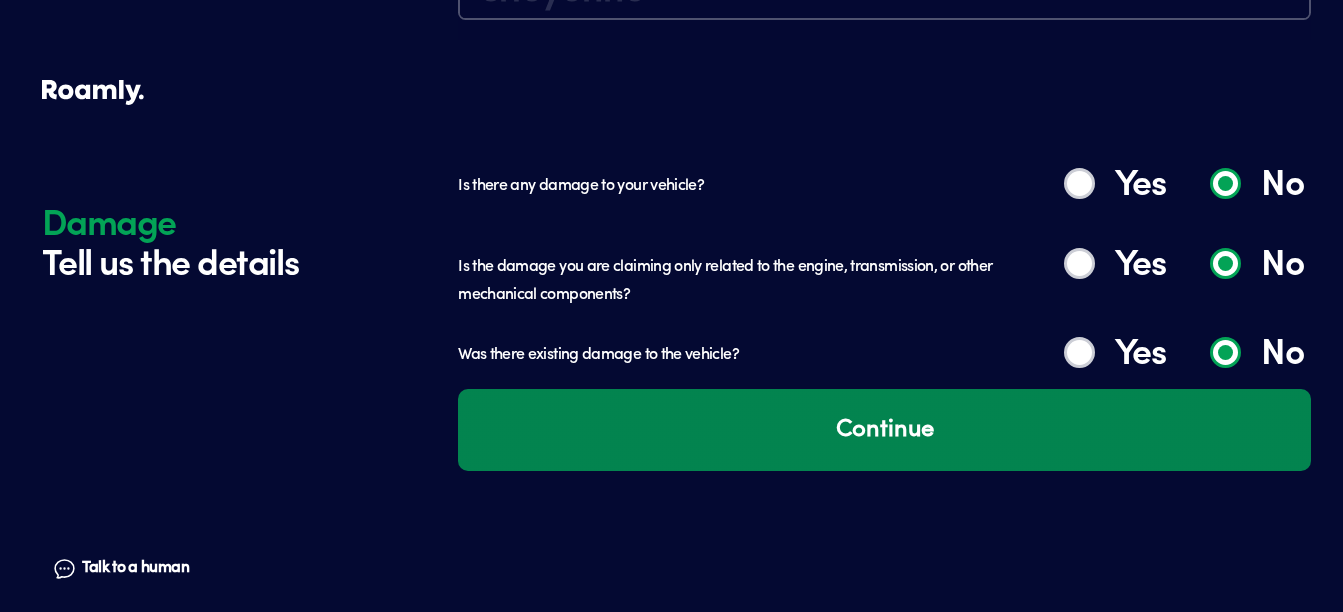click on "Continue" at bounding box center [884, 430] 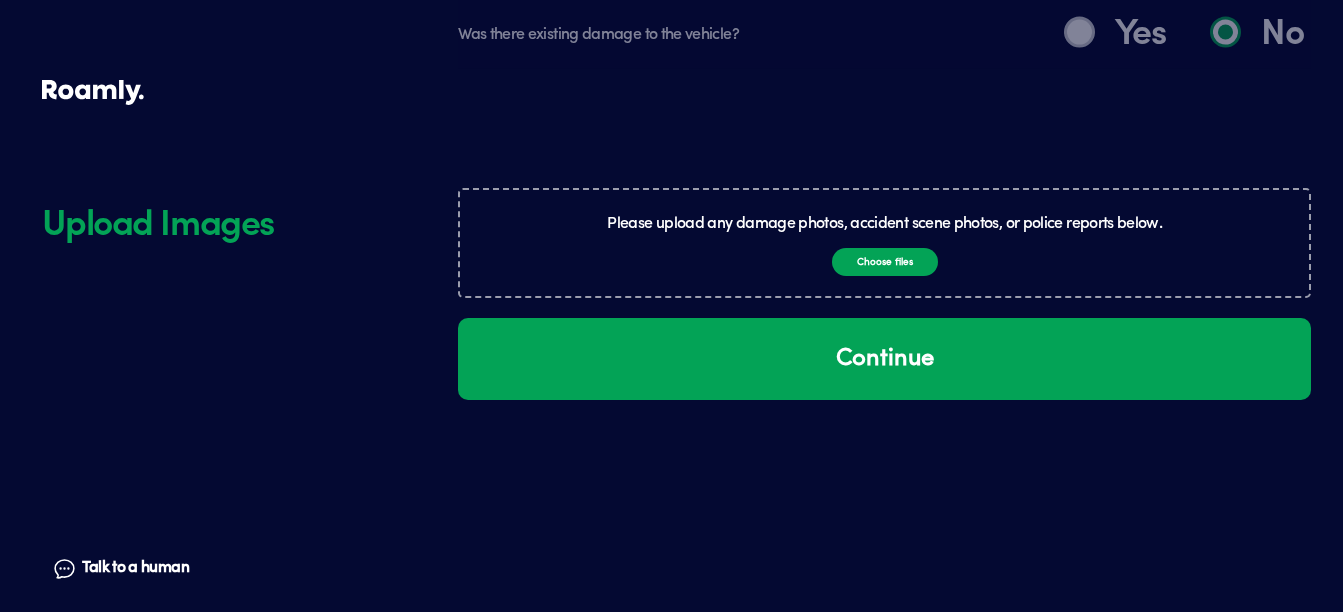 scroll, scrollTop: 3055, scrollLeft: 0, axis: vertical 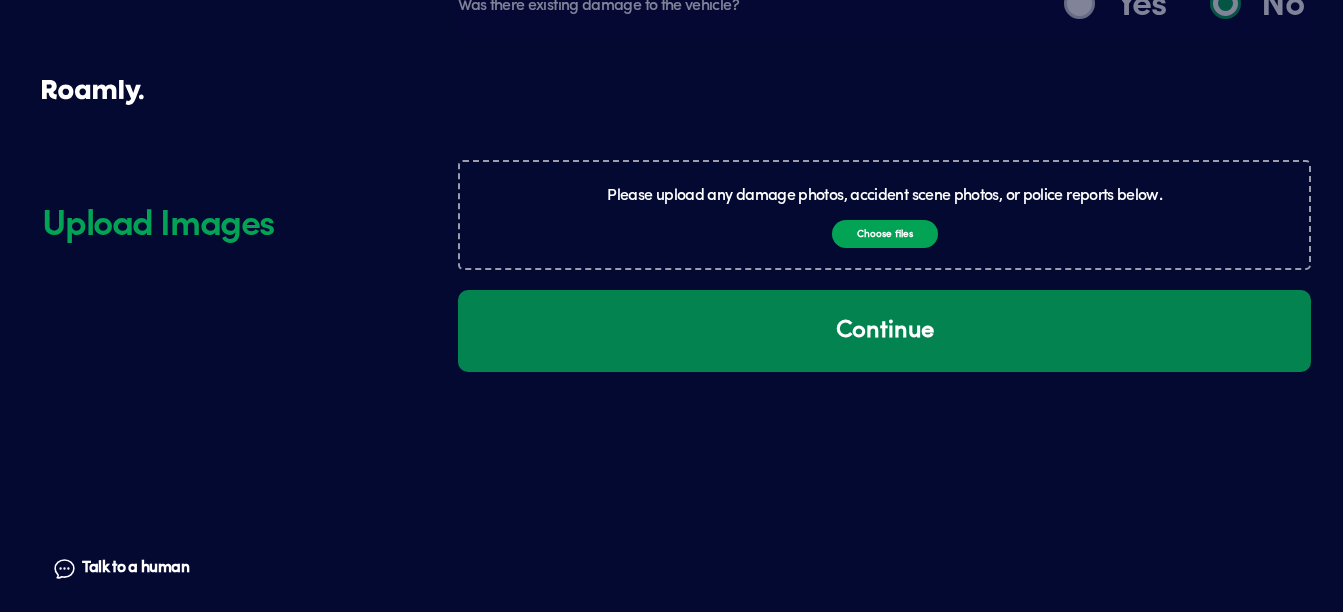 click on "Continue" at bounding box center (884, 331) 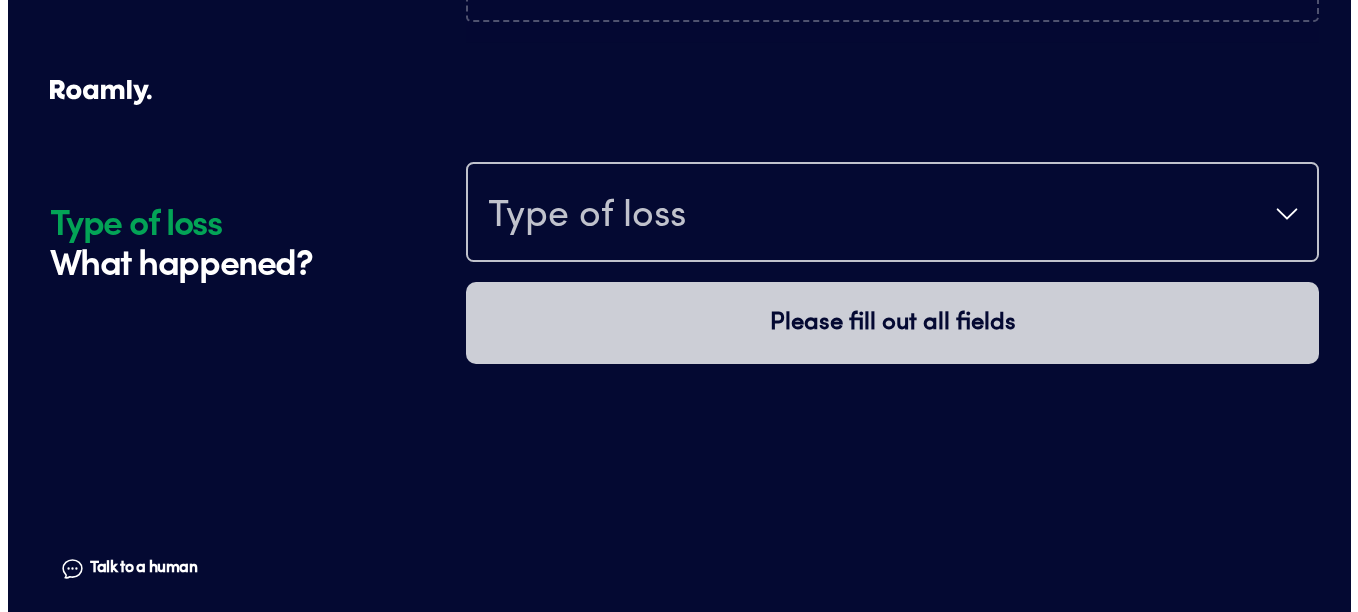 scroll, scrollTop: 3345, scrollLeft: 0, axis: vertical 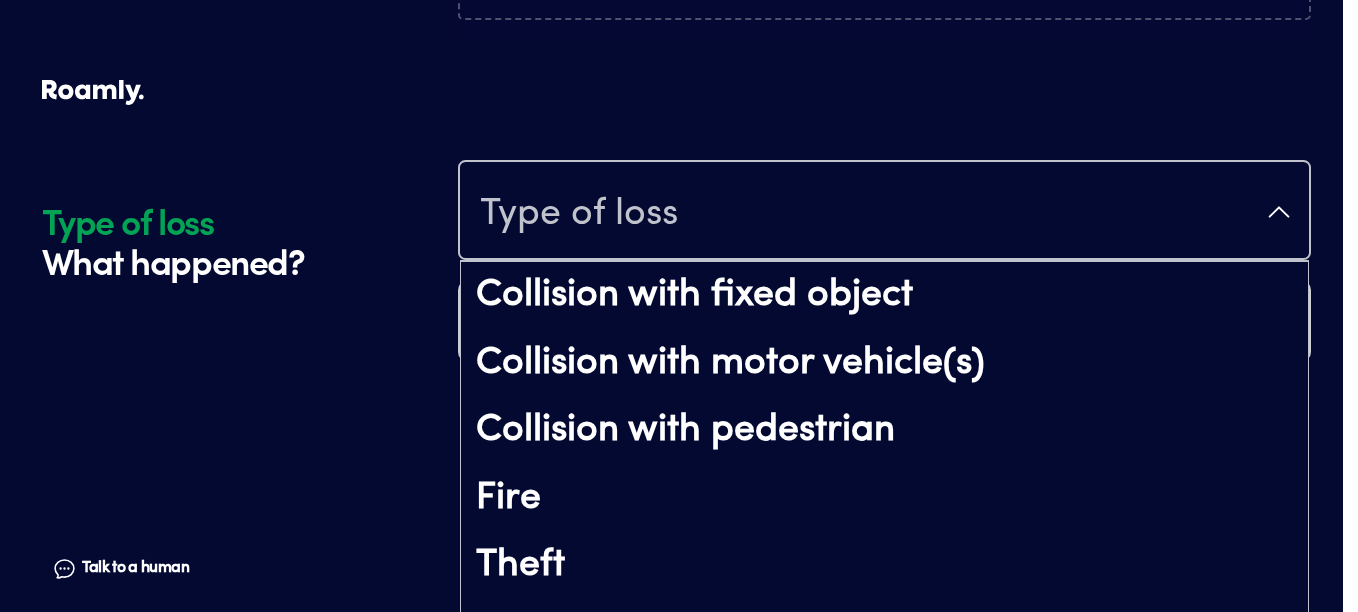 click on "Type of loss" at bounding box center [884, 212] 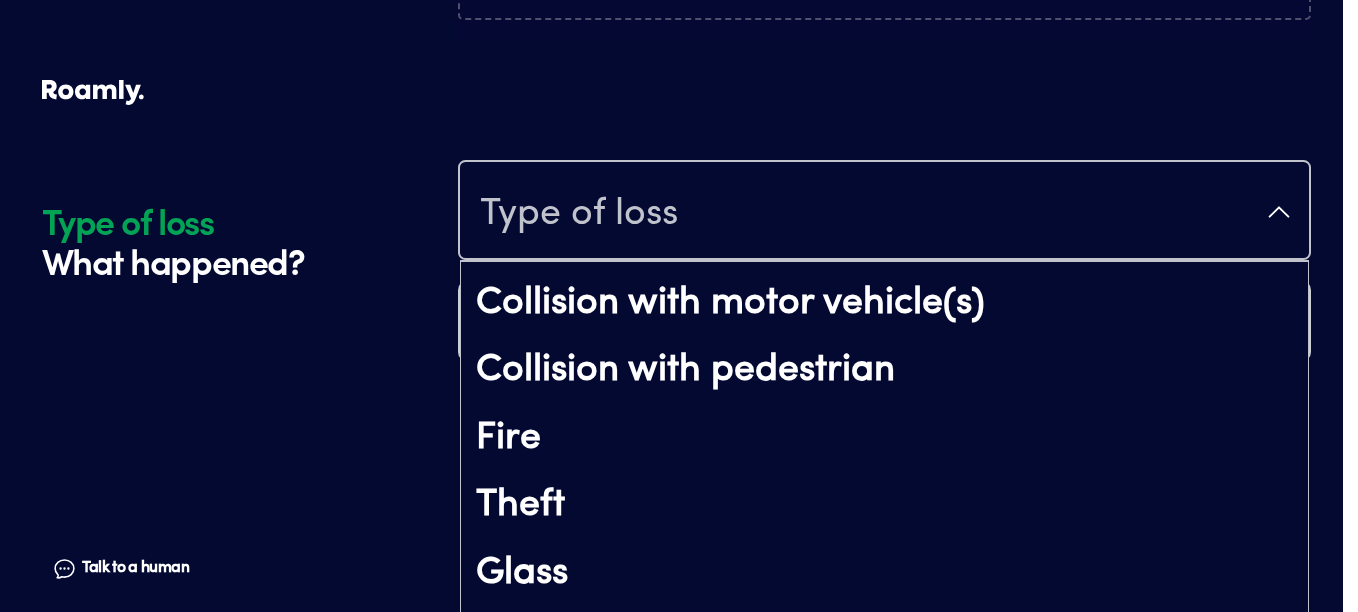 scroll, scrollTop: 111, scrollLeft: 0, axis: vertical 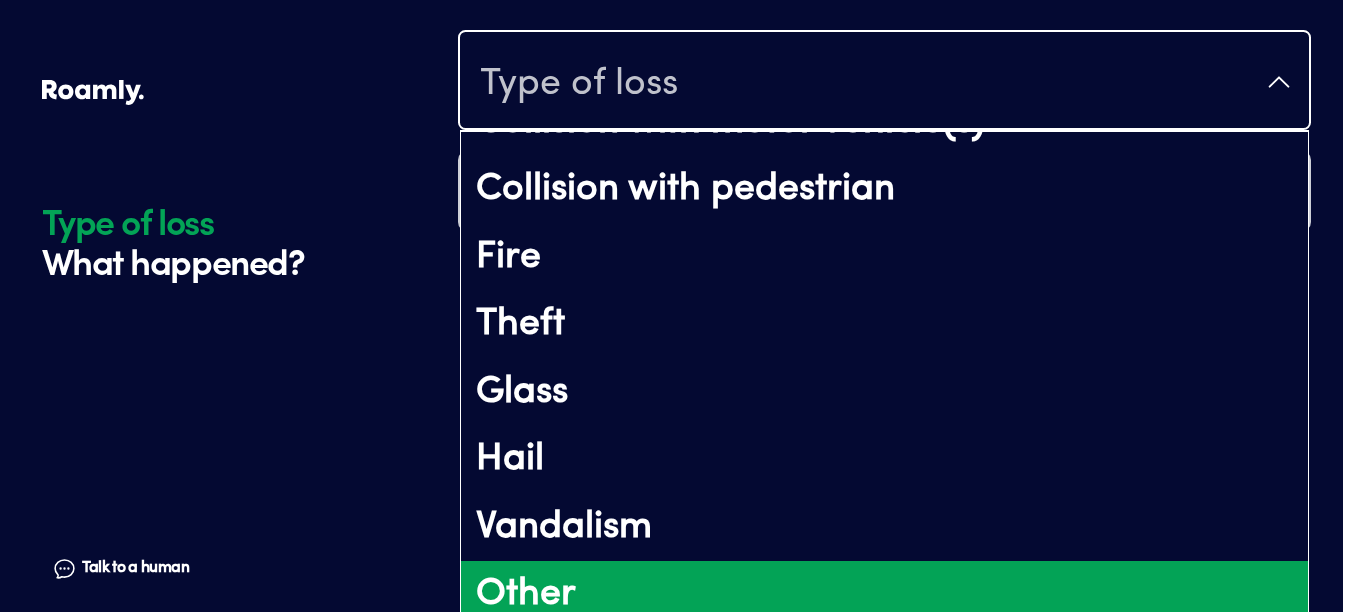 click on "Other" at bounding box center (884, 595) 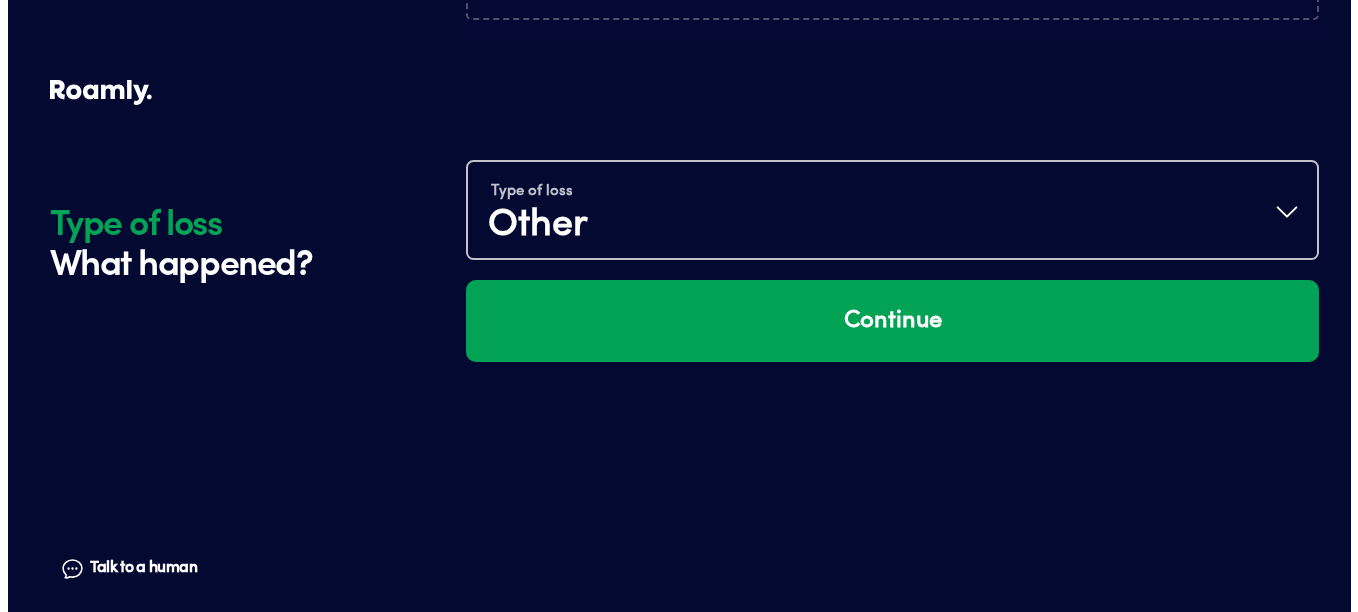 scroll, scrollTop: 129, scrollLeft: 0, axis: vertical 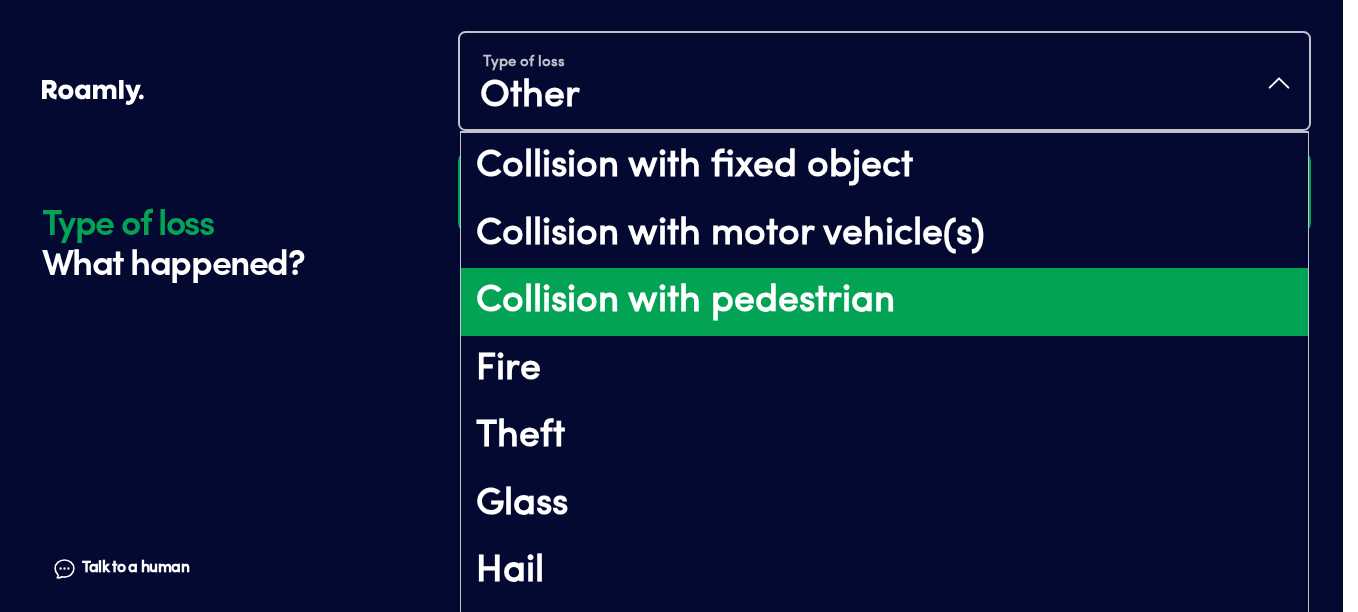 click on "Type of loss Other Collision with fixed object Collision with motor vehicle(s) Collision with pedestrian Fire Theft Glass Hail Vandalism Other" at bounding box center (884, 81) 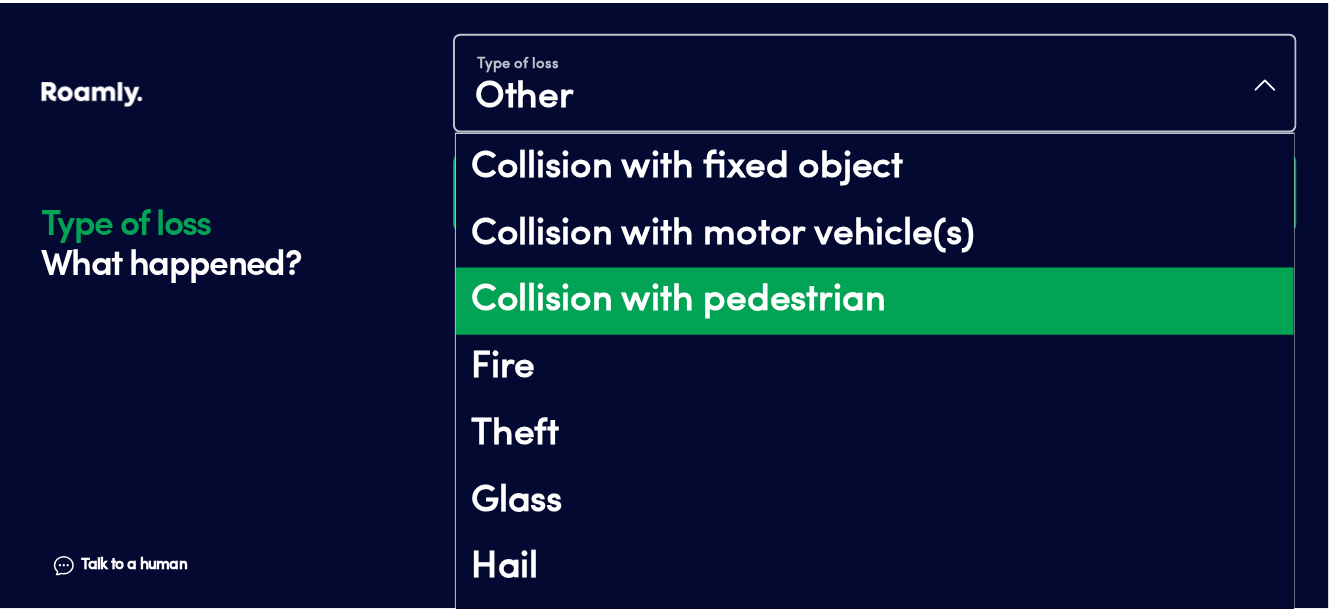 scroll, scrollTop: 0, scrollLeft: 0, axis: both 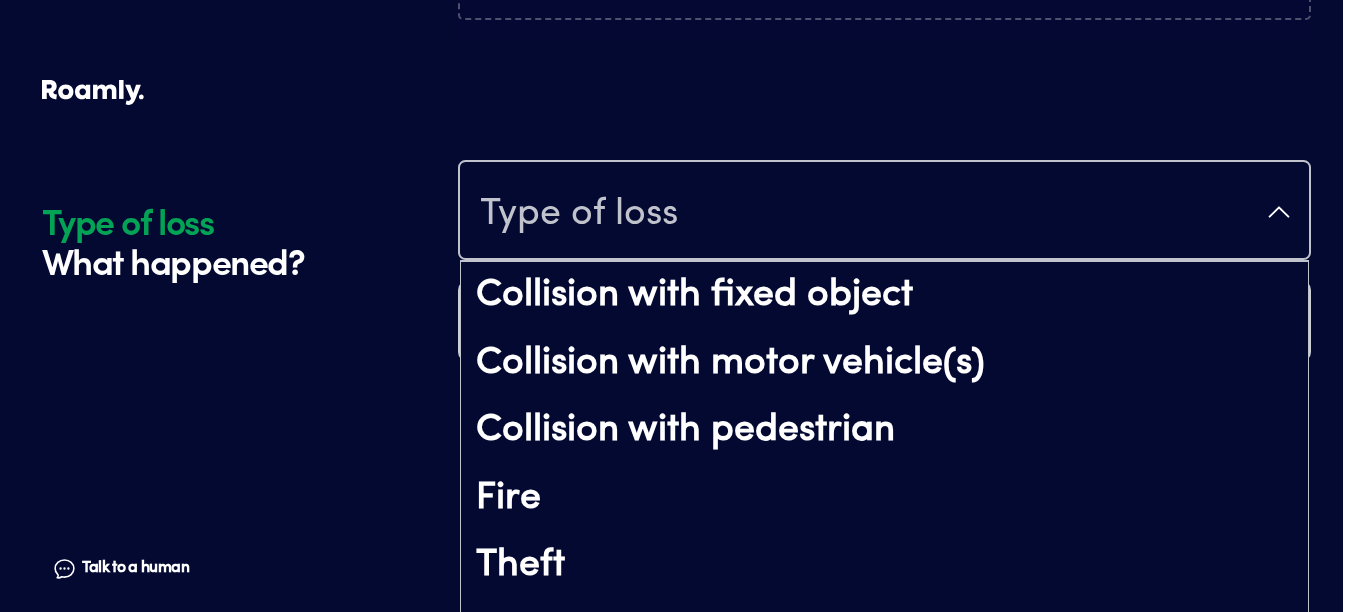 click on "Type of loss" at bounding box center (884, 212) 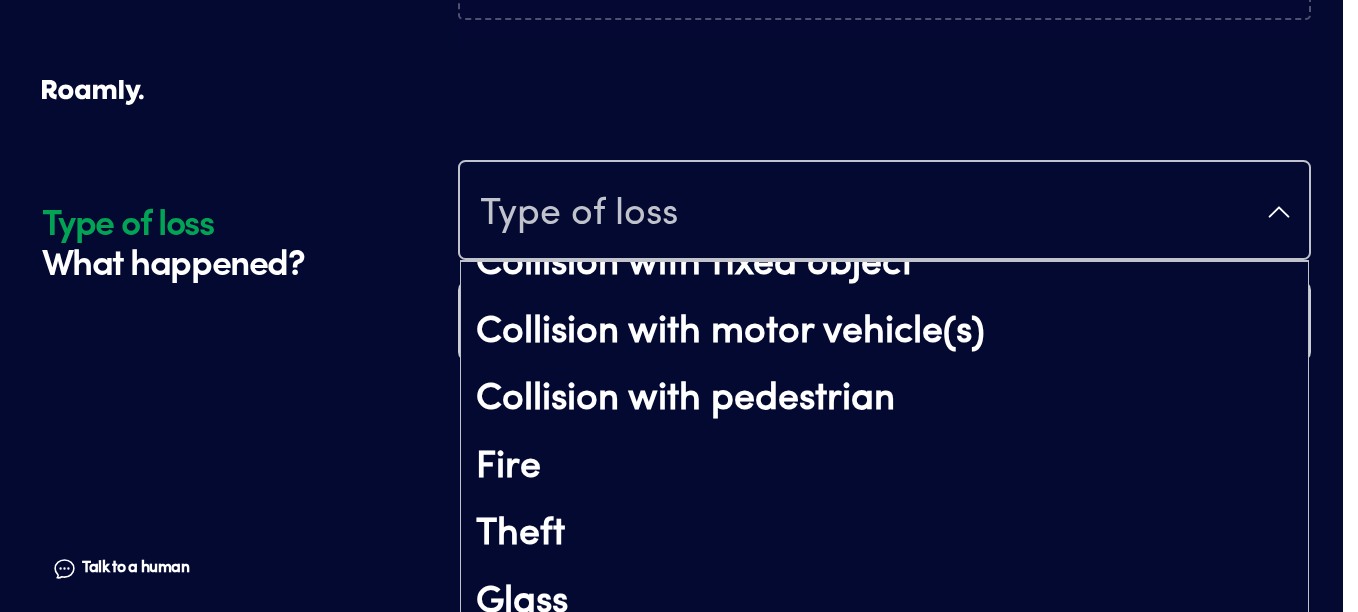 scroll, scrollTop: 111, scrollLeft: 0, axis: vertical 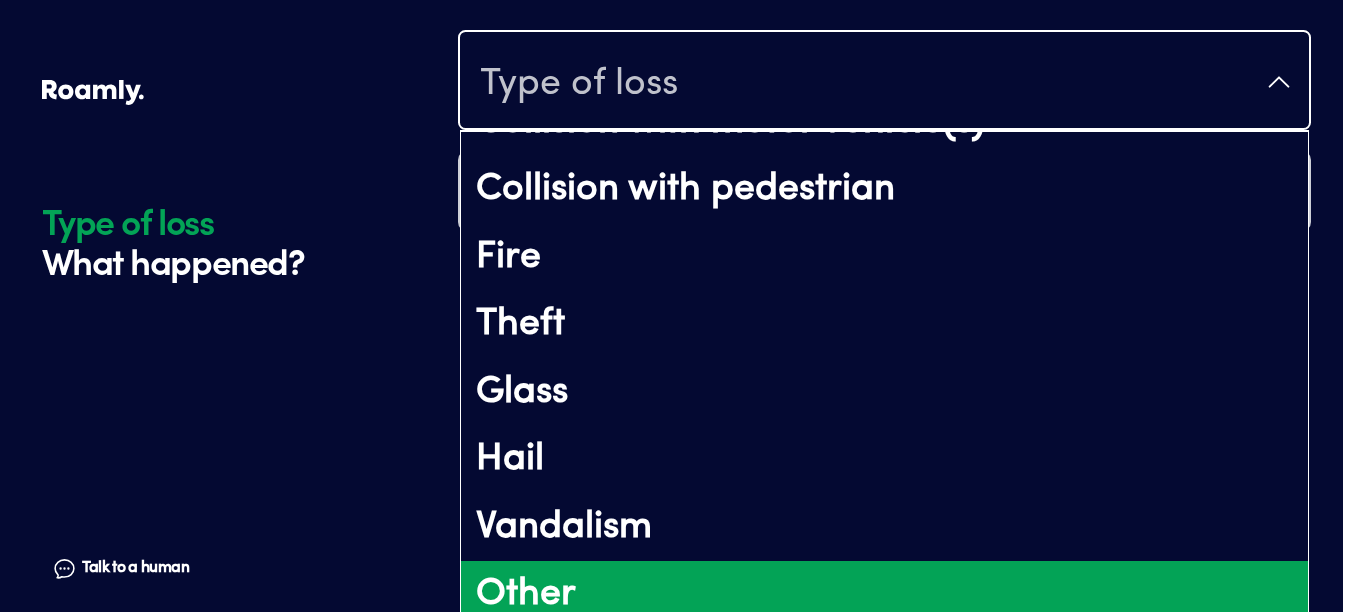 click on "Other" at bounding box center (884, 595) 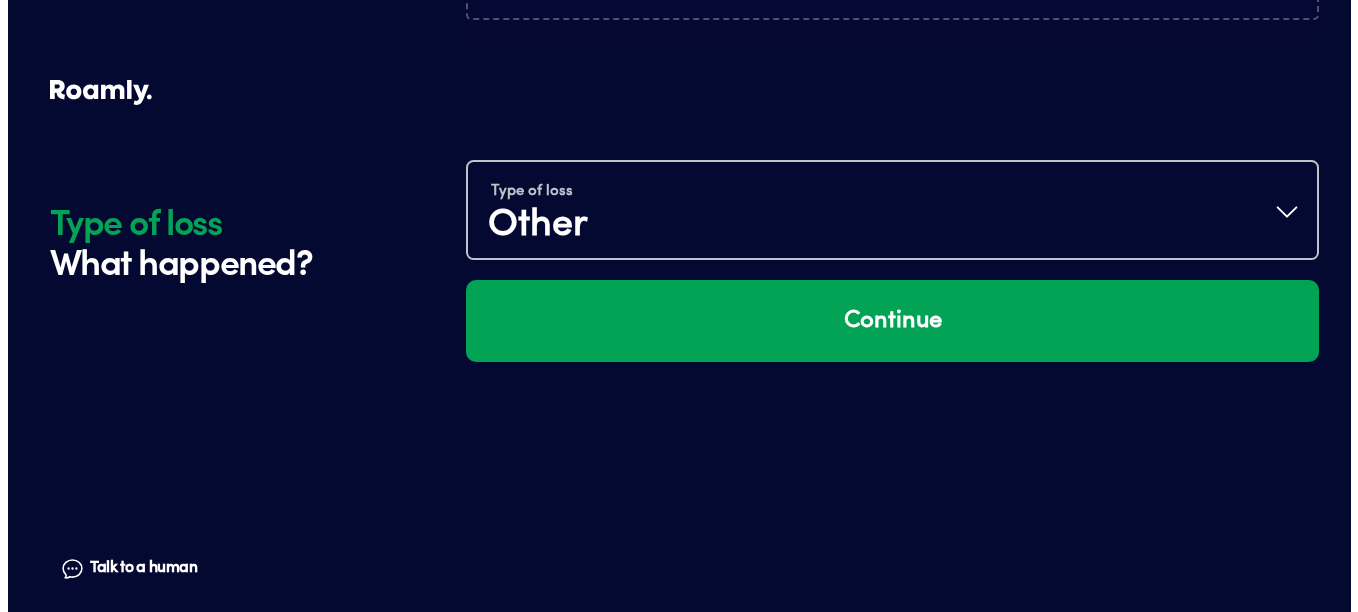 scroll, scrollTop: 129, scrollLeft: 0, axis: vertical 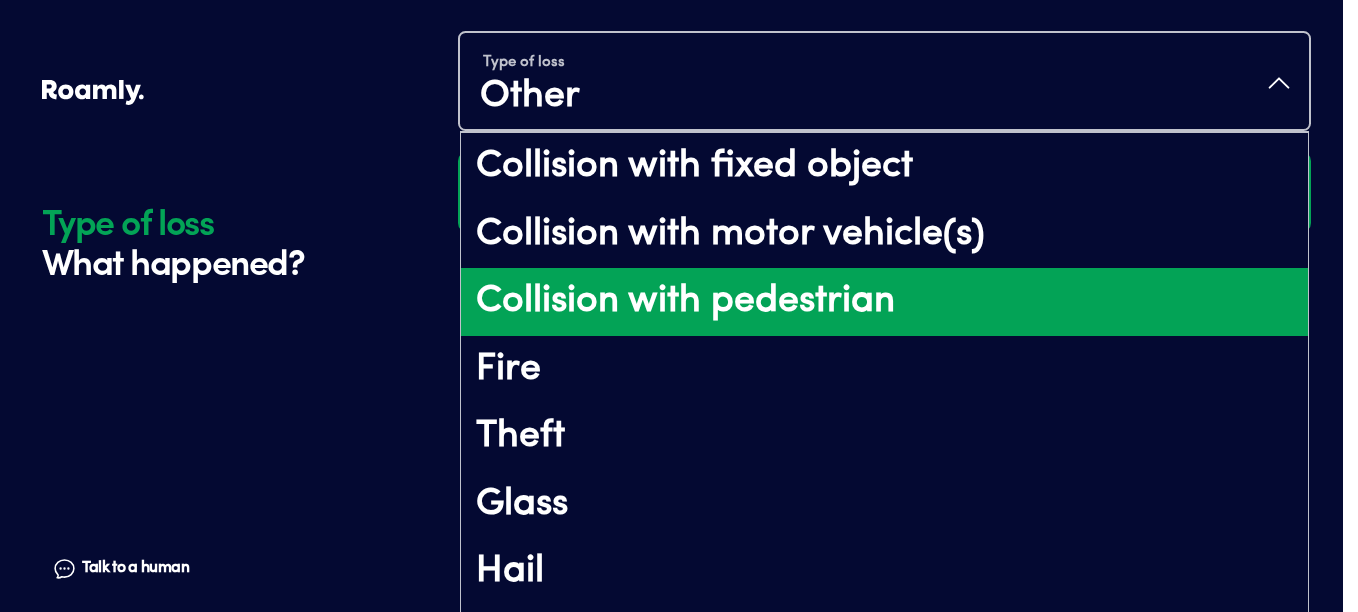 click on "Type of loss Other Collision with fixed object Collision with motor vehicle(s) Collision with pedestrian Fire Theft Glass Hail Vandalism Other" at bounding box center (884, 81) 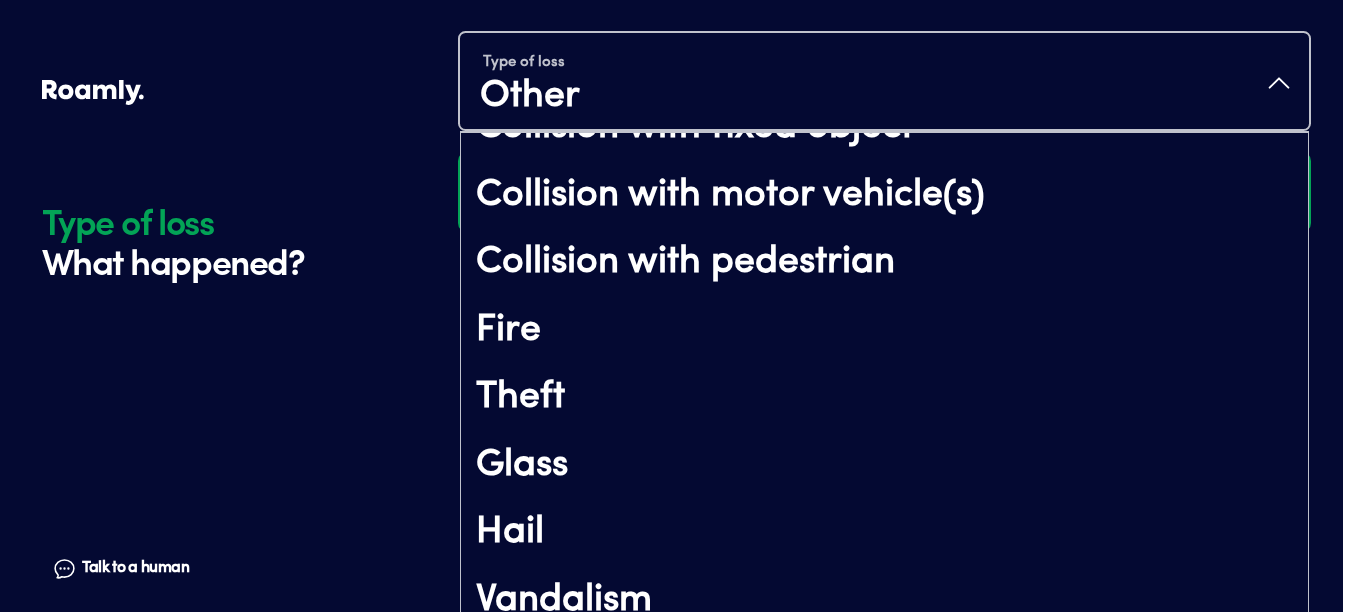 scroll, scrollTop: 0, scrollLeft: 0, axis: both 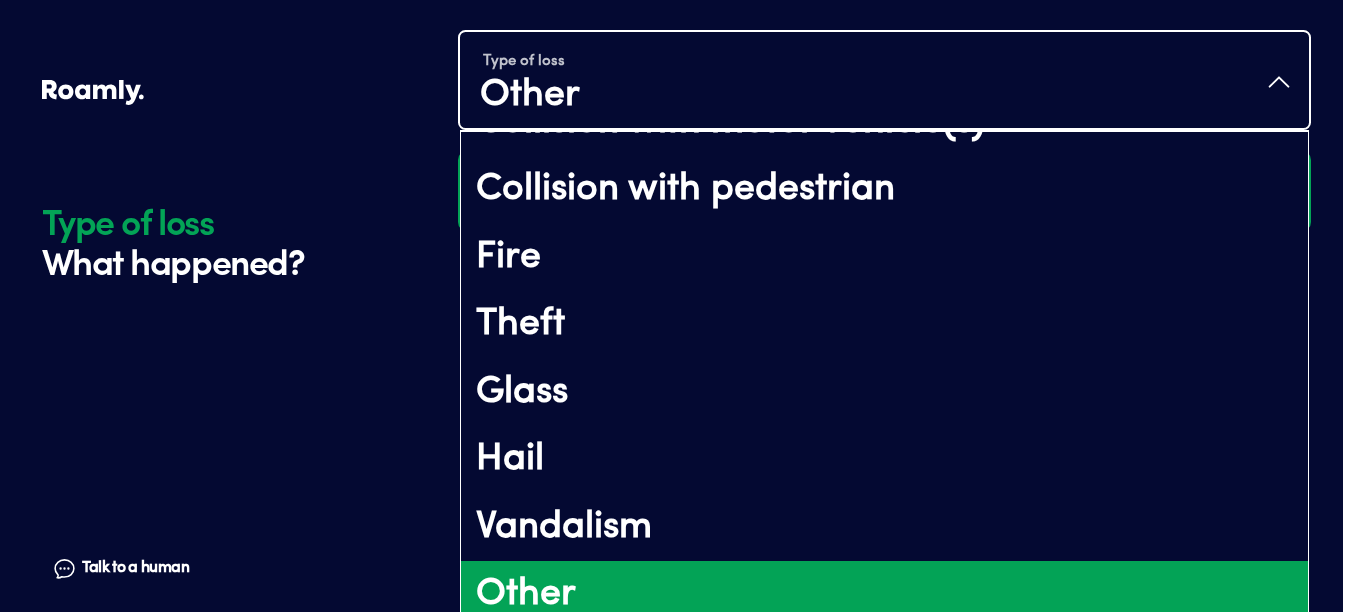 click on "Type of loss What happened? Talk to a human Chat Policy Type Personal/Commercial RV Edit What type of policy do you have? Provider Roamly Edit You are successfully logged in! Edit Select your policy R36-292-349 Edit We already have 2022 Forest River Coachmen Freedom Express Ultra Lite vehicle information.  Add any other vehicles that were involved. Were there any other vehicles involved? If there were any other vehicles involved in the accident, please add them here. Add vehicle Forest River Coachmen Freedom Express Ultra Lite 2022 Edit Was anyone else involved in the incident? If there was anyone else, including all passengers or drivers, involved in the accident, please add them here. Add person Edit Incident Date [DATE] Incident Time 23:30 Street I-95 s Apt / [GEOGRAPHIC_DATA] [GEOGRAPHIC_DATA] [US_STATE] Postal Code 89128 What was the base intersection? [PERSON_NAME] What was the second intersection? cheyenne Edit Is there any damage to your vehicle? Yes No Yes No Was there existing damage to the vehicle? Yes No Edit" at bounding box center (672, -1353) 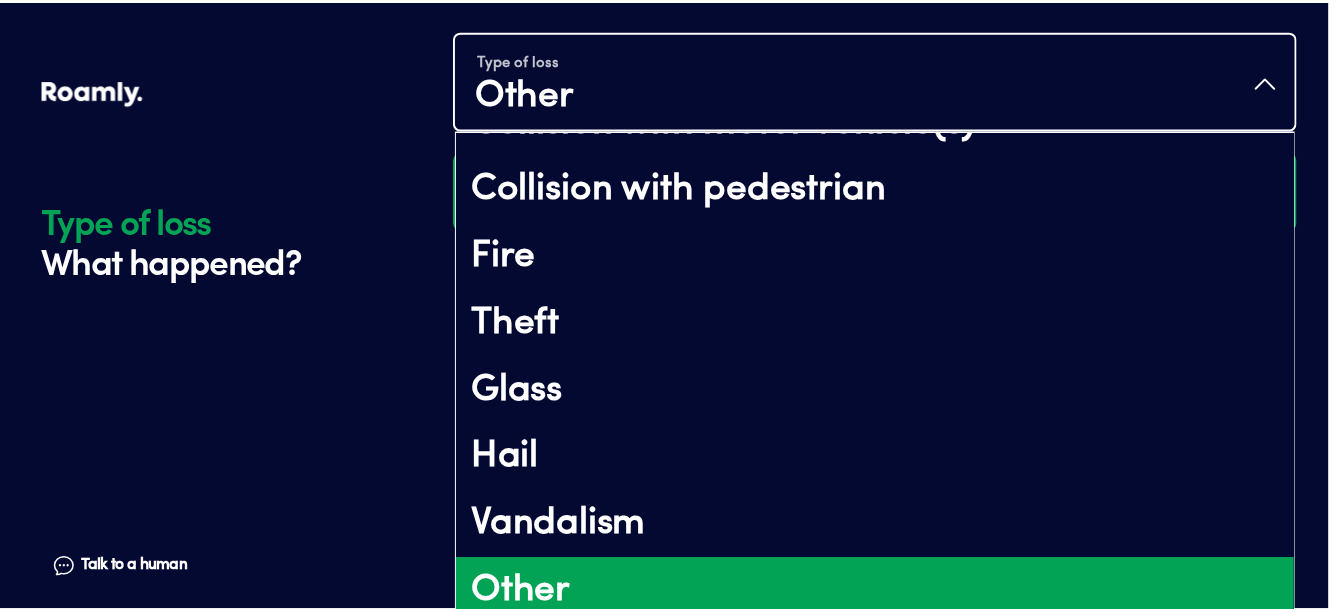 scroll, scrollTop: 0, scrollLeft: 0, axis: both 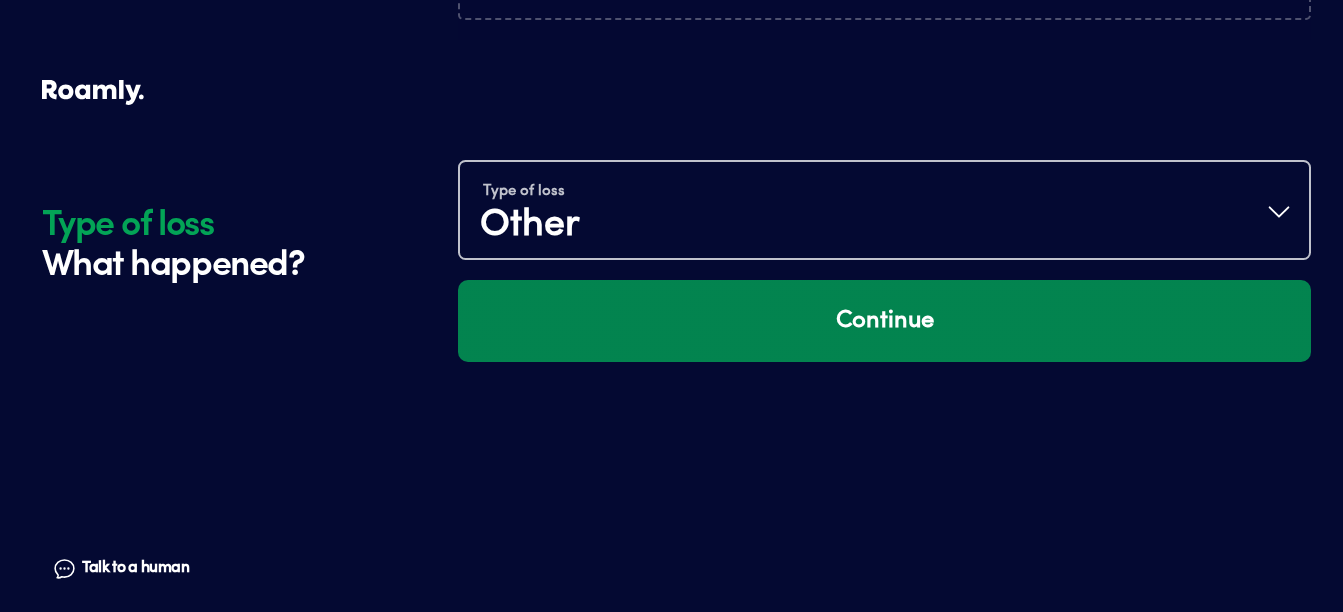 click on "Continue" at bounding box center (884, 321) 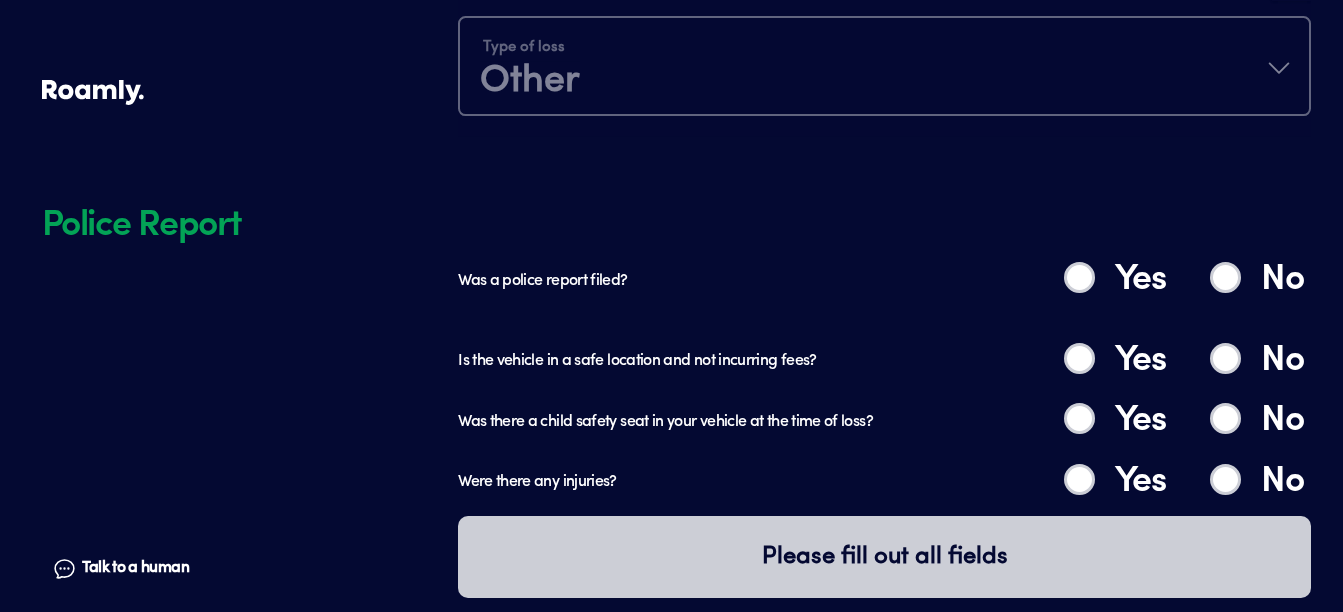 scroll, scrollTop: 3625, scrollLeft: 0, axis: vertical 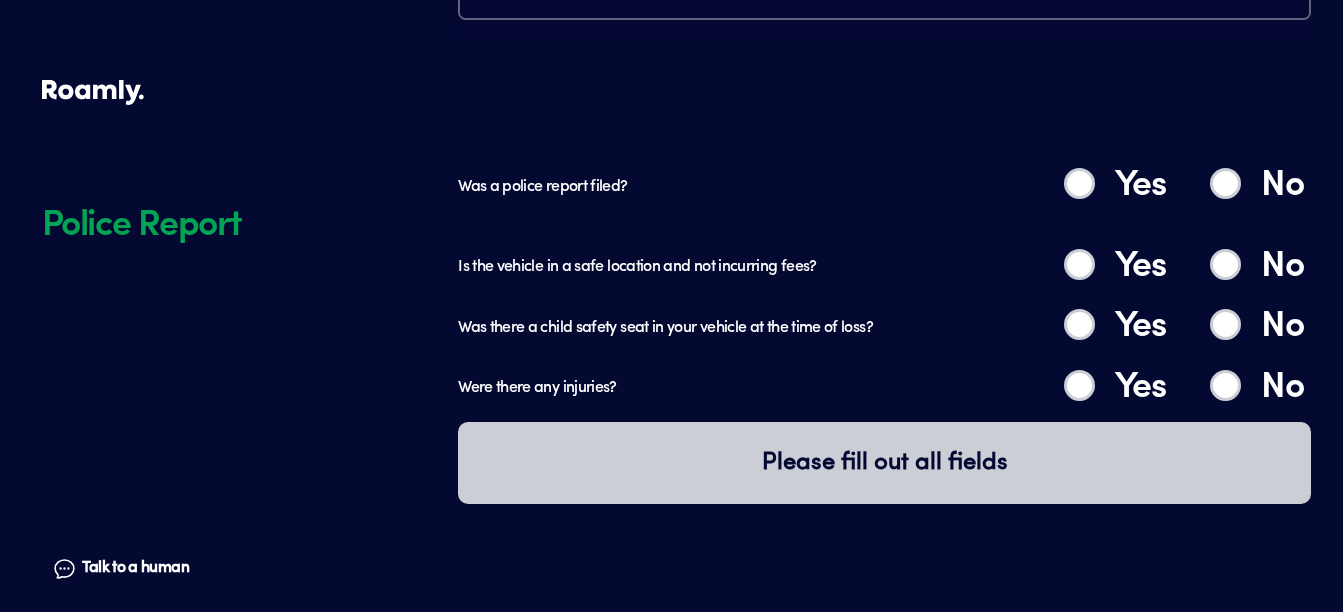 click on "No" at bounding box center (1225, 183) 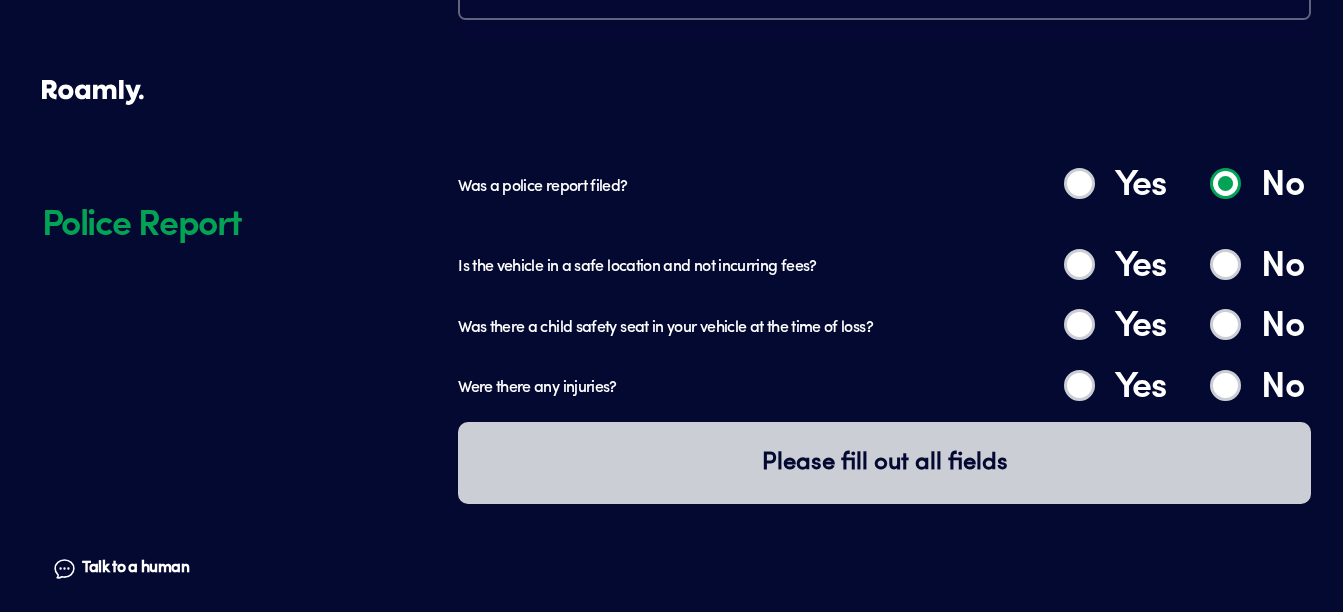 click on "Yes" at bounding box center [1079, 264] 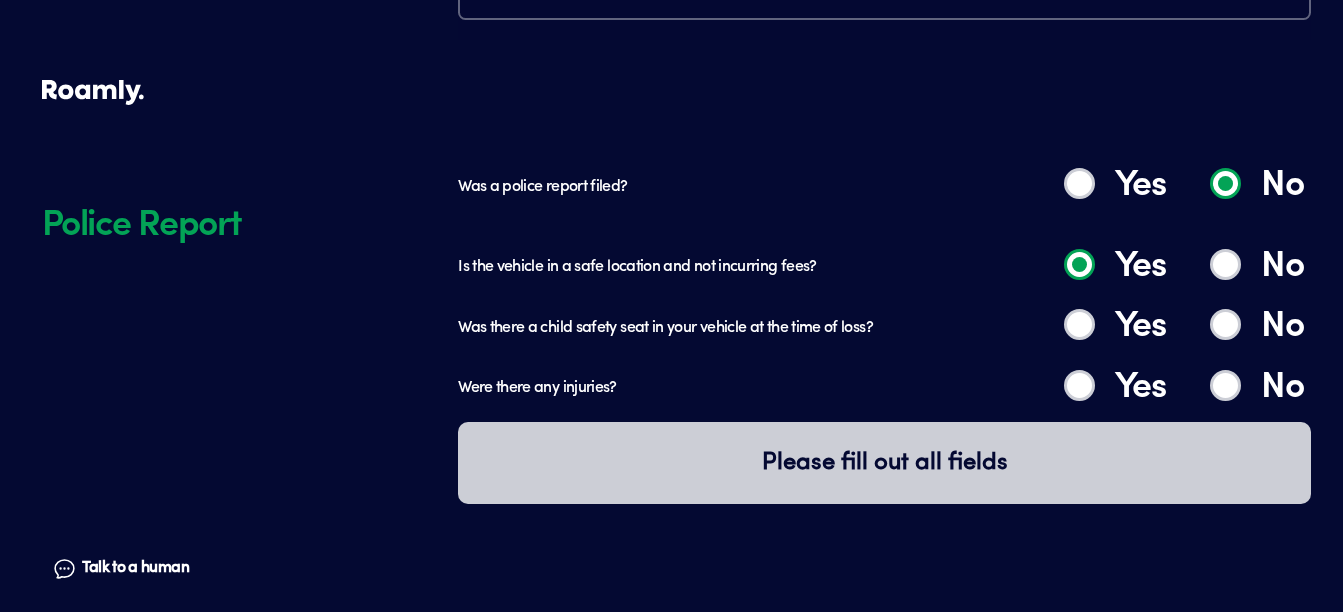 click on "No" at bounding box center [1225, 324] 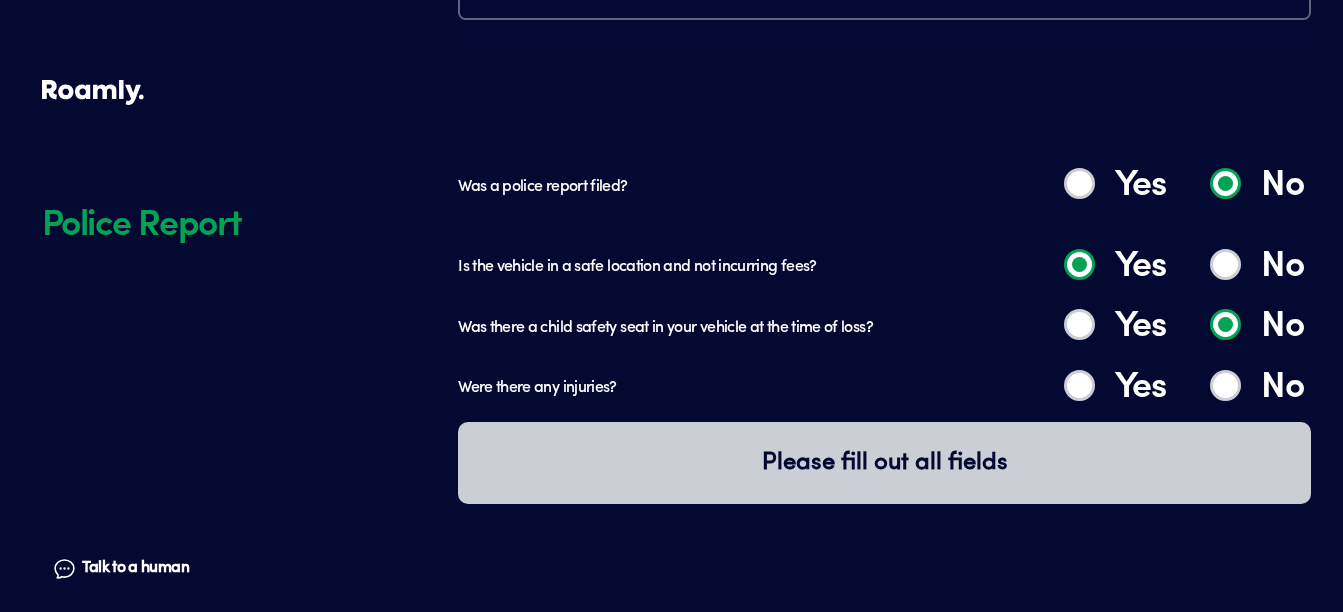 click on "No" at bounding box center [1225, 385] 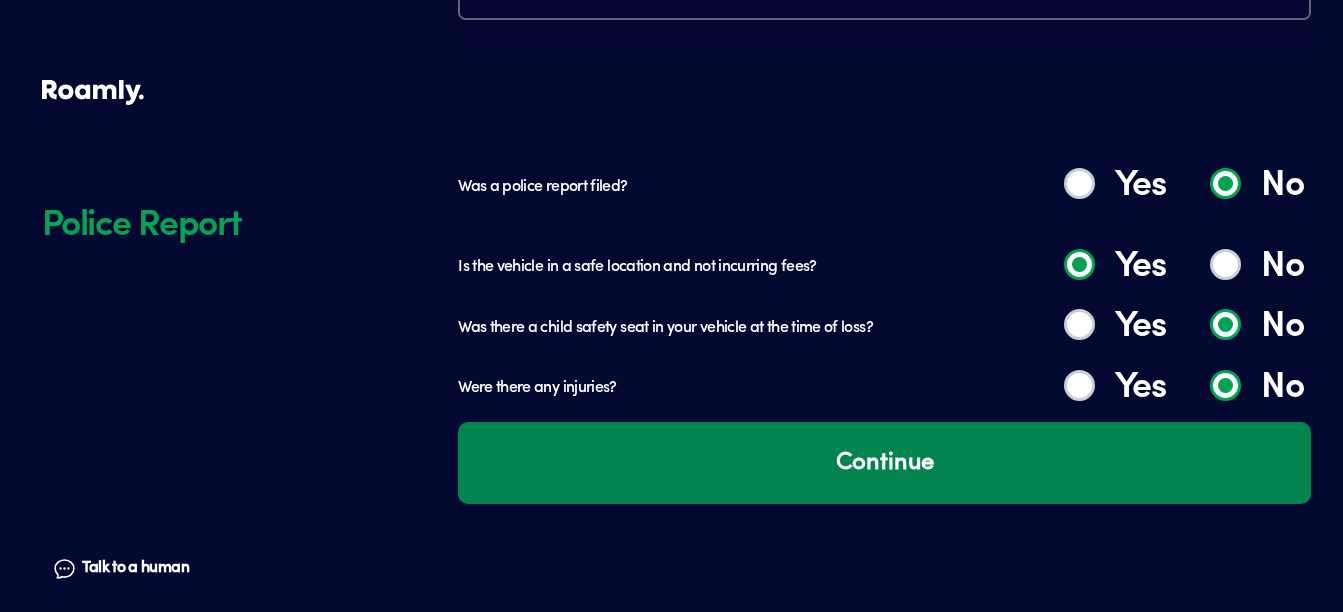 click on "Continue" at bounding box center (884, 463) 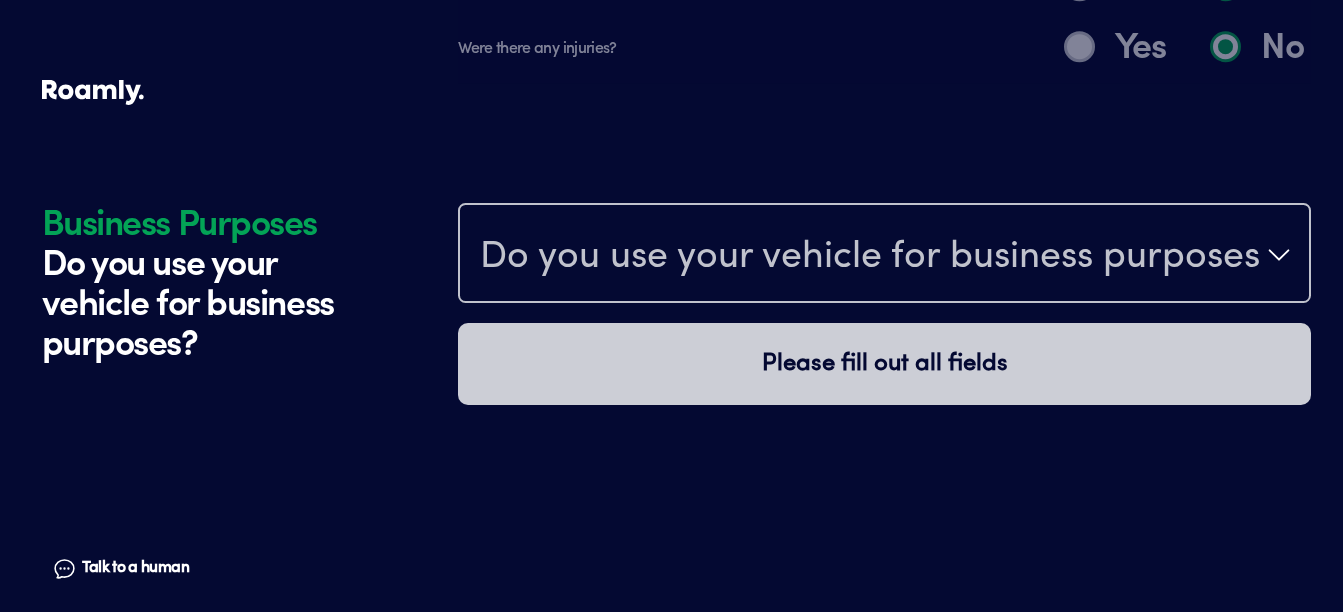 scroll, scrollTop: 4047, scrollLeft: 0, axis: vertical 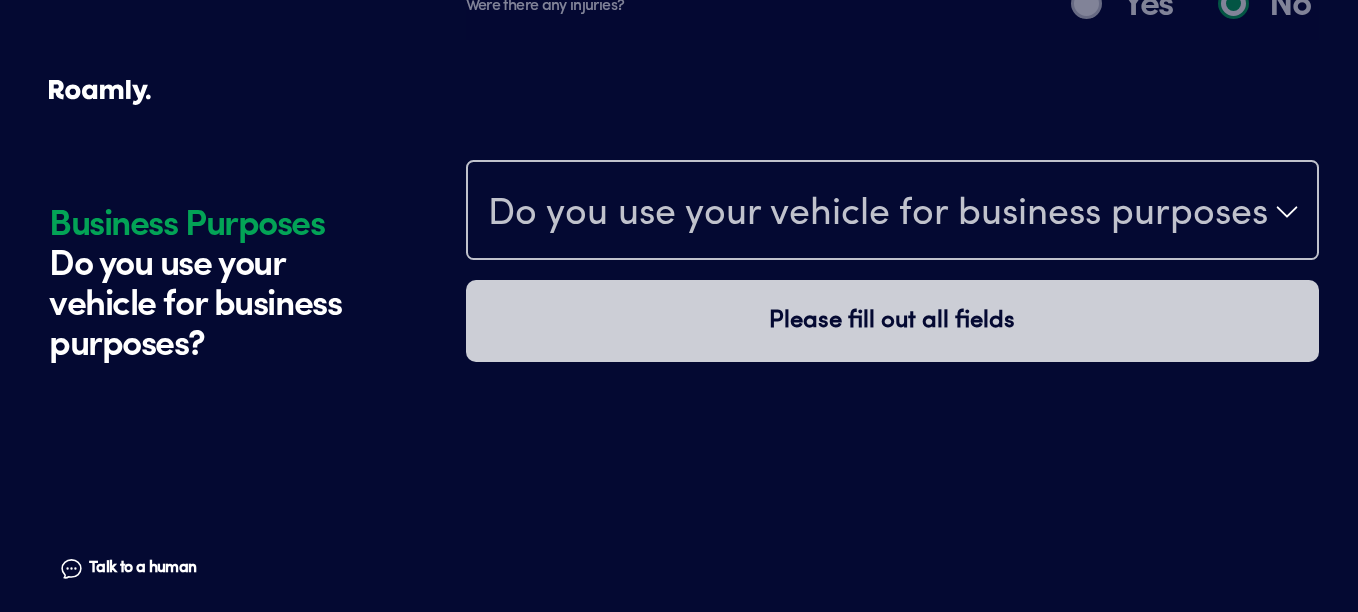 click on "Do you use your vehicle for business purposes?" at bounding box center (892, 212) 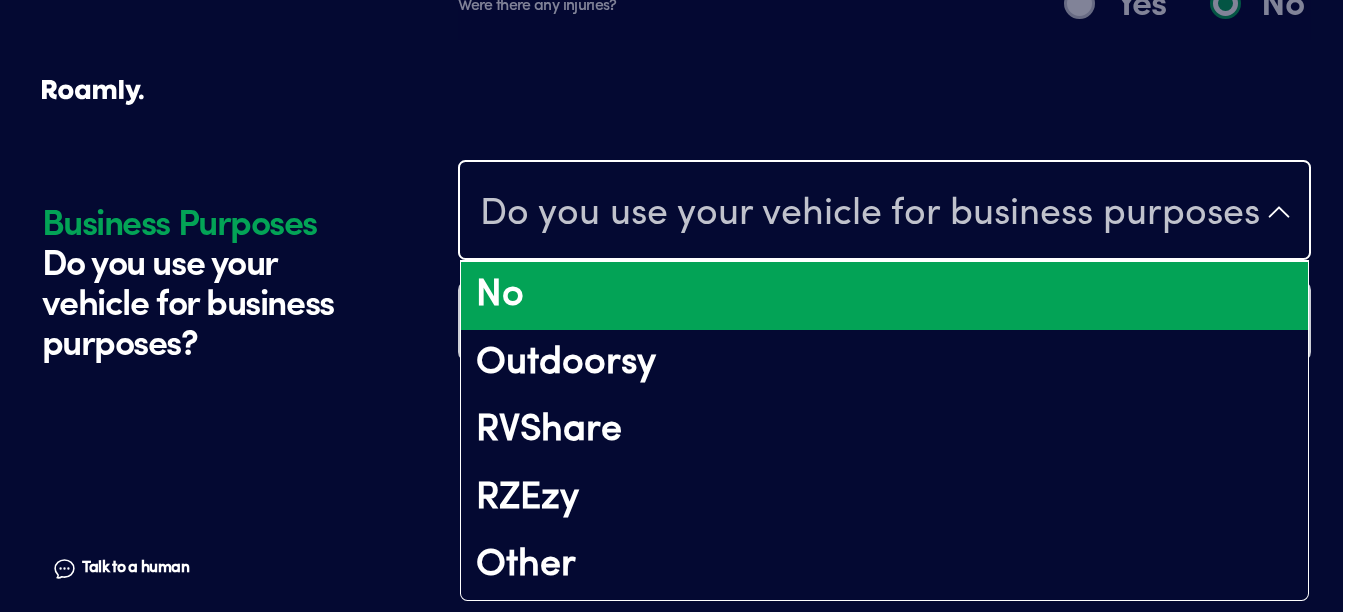 click on "No" at bounding box center [884, 296] 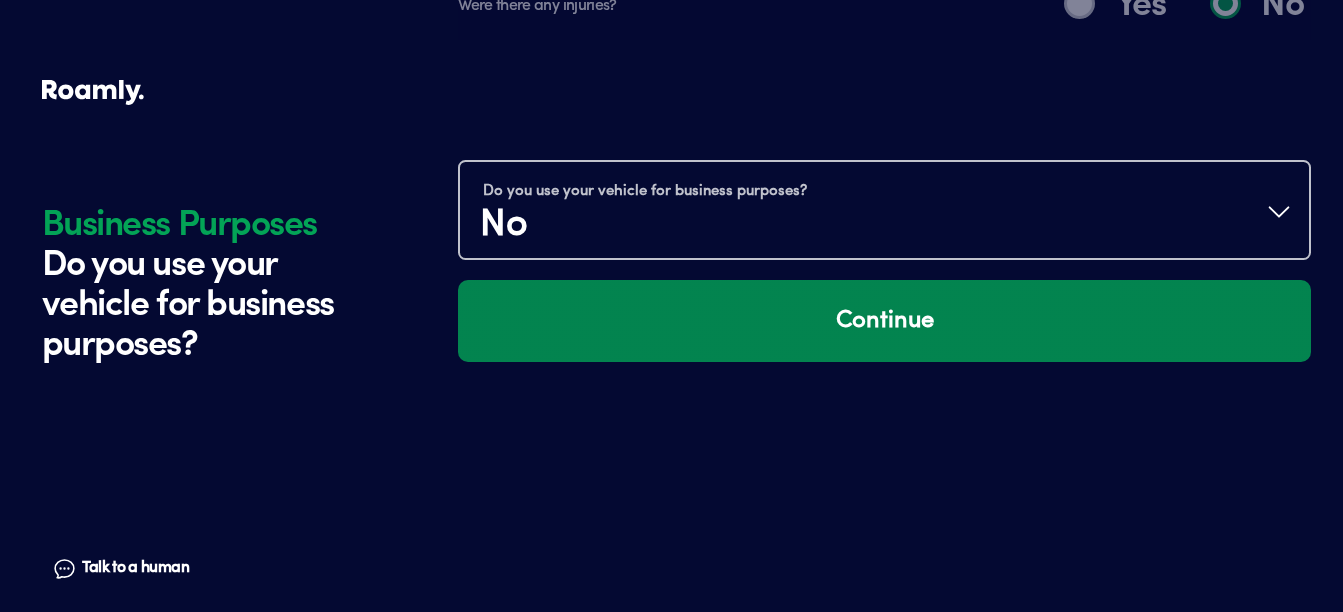 click on "Continue" at bounding box center [884, 321] 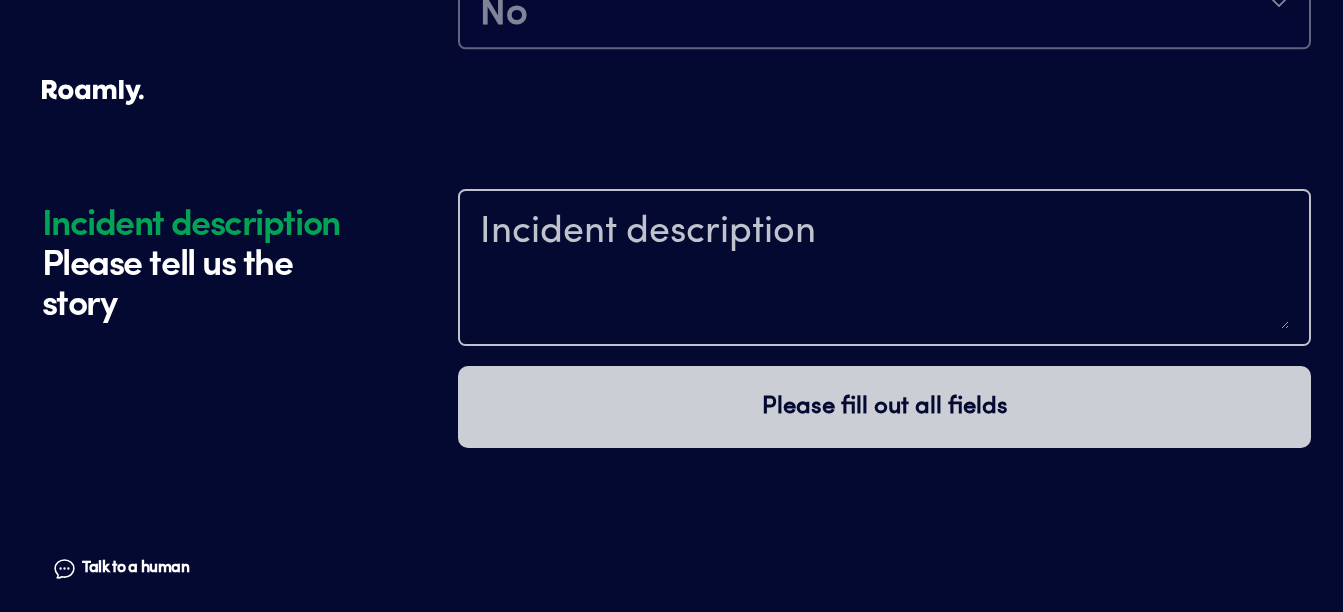 scroll, scrollTop: 4327, scrollLeft: 0, axis: vertical 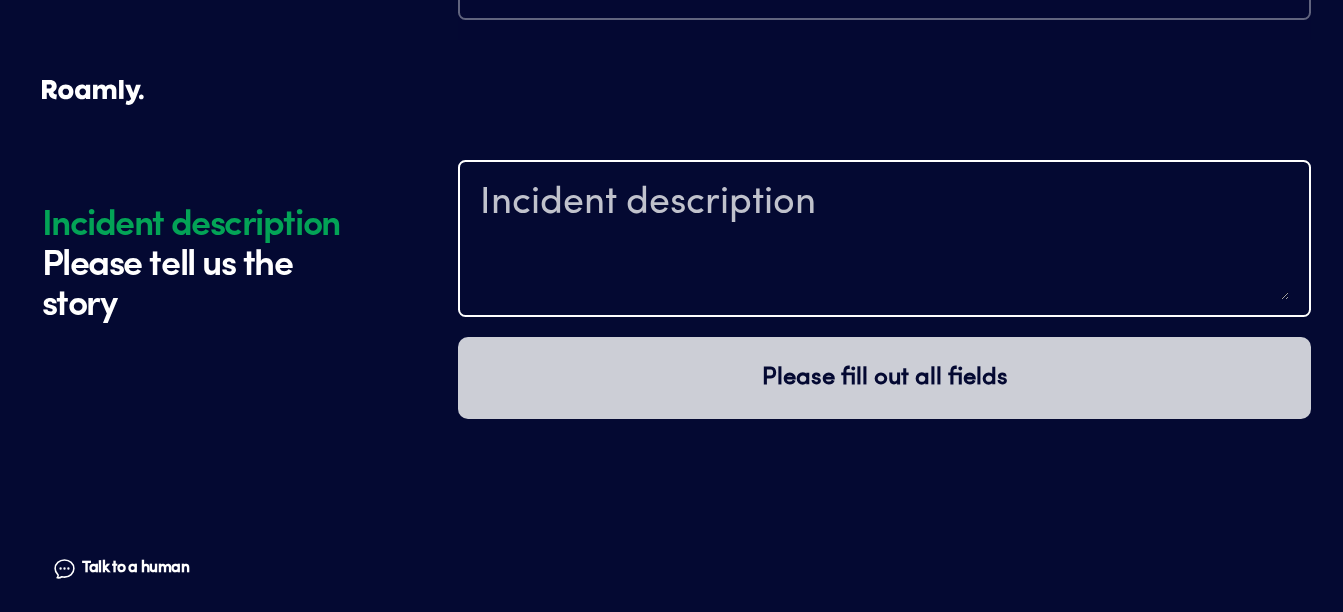 click at bounding box center (884, 241) 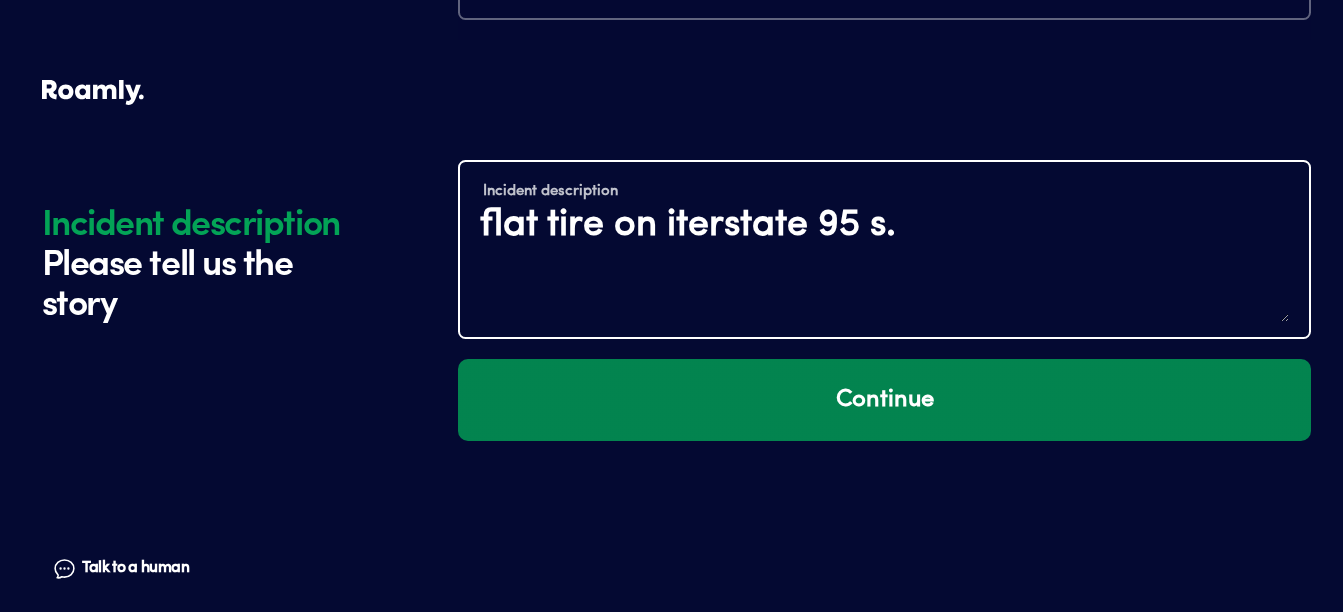 type on "flat tire on iterstate 95 s." 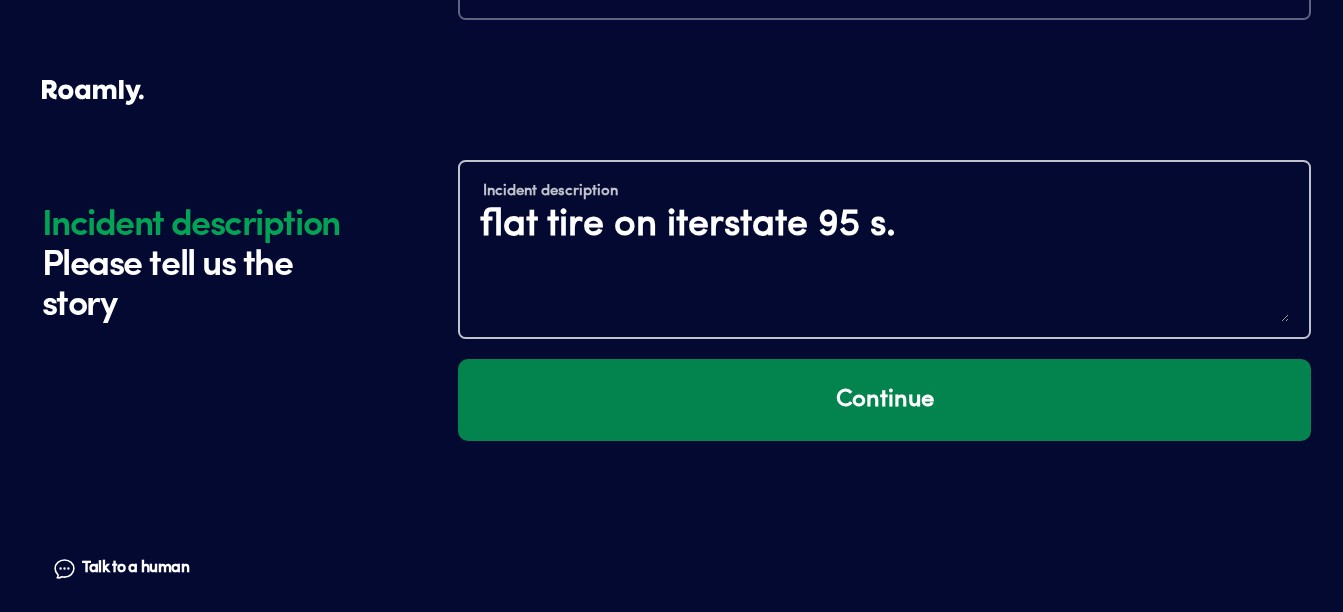 click on "Continue" at bounding box center (884, 400) 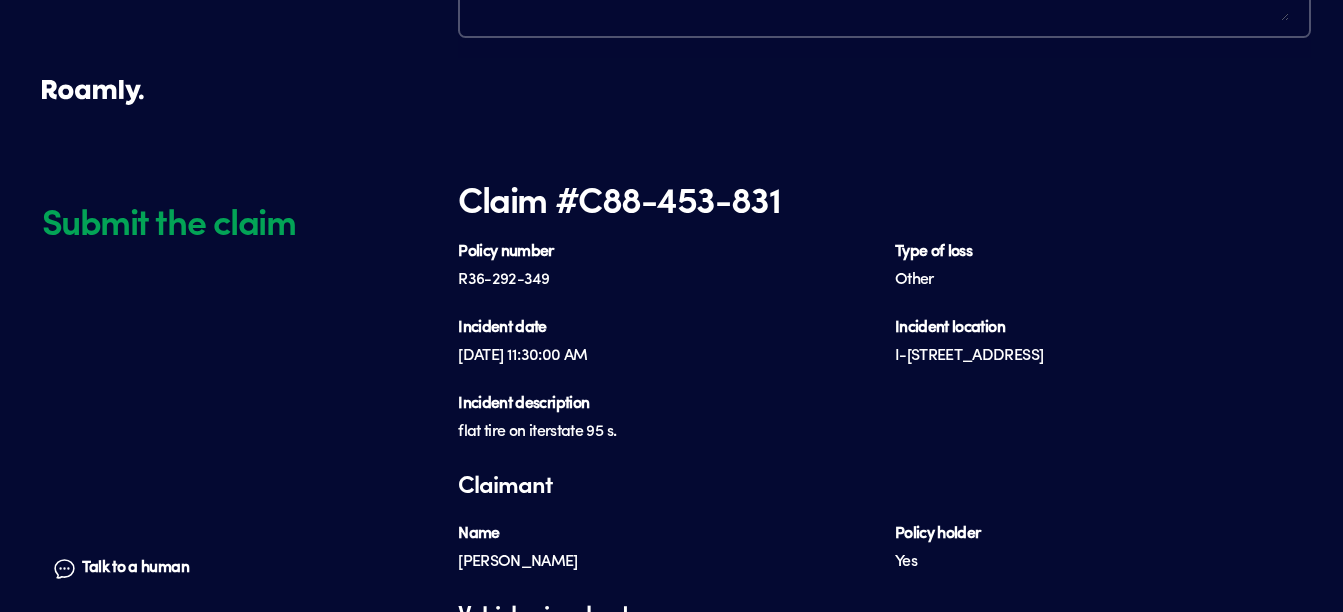 scroll, scrollTop: 4686, scrollLeft: 0, axis: vertical 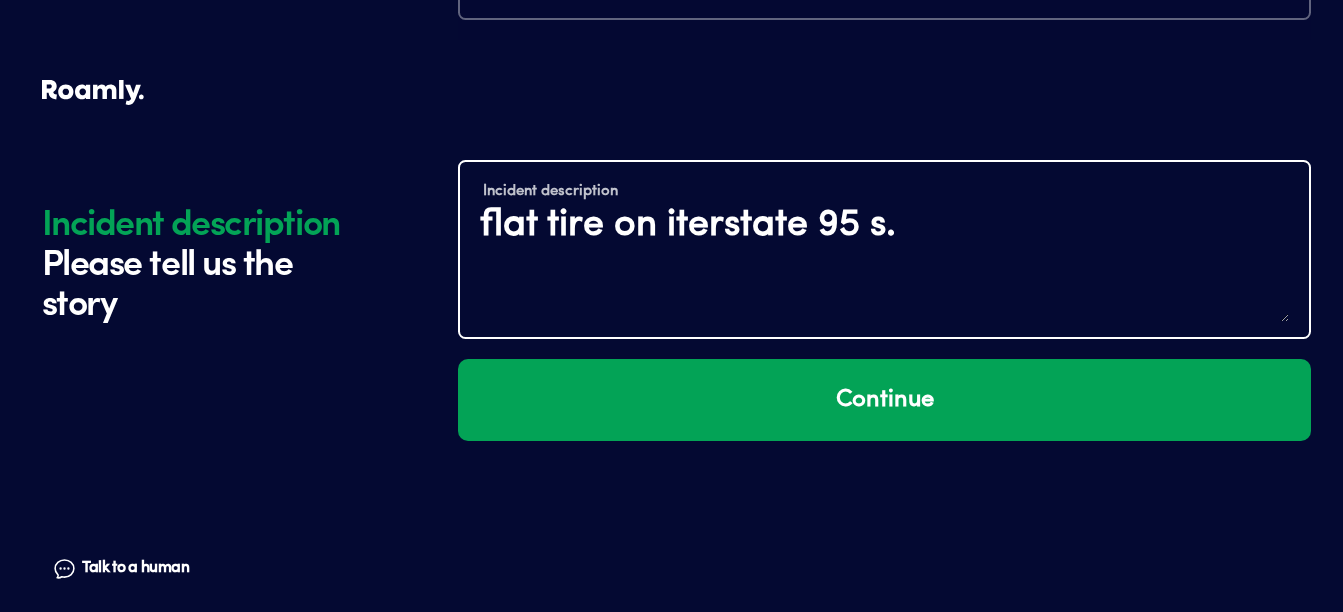 click on "flat tire on iterstate 95 s." at bounding box center [884, 264] 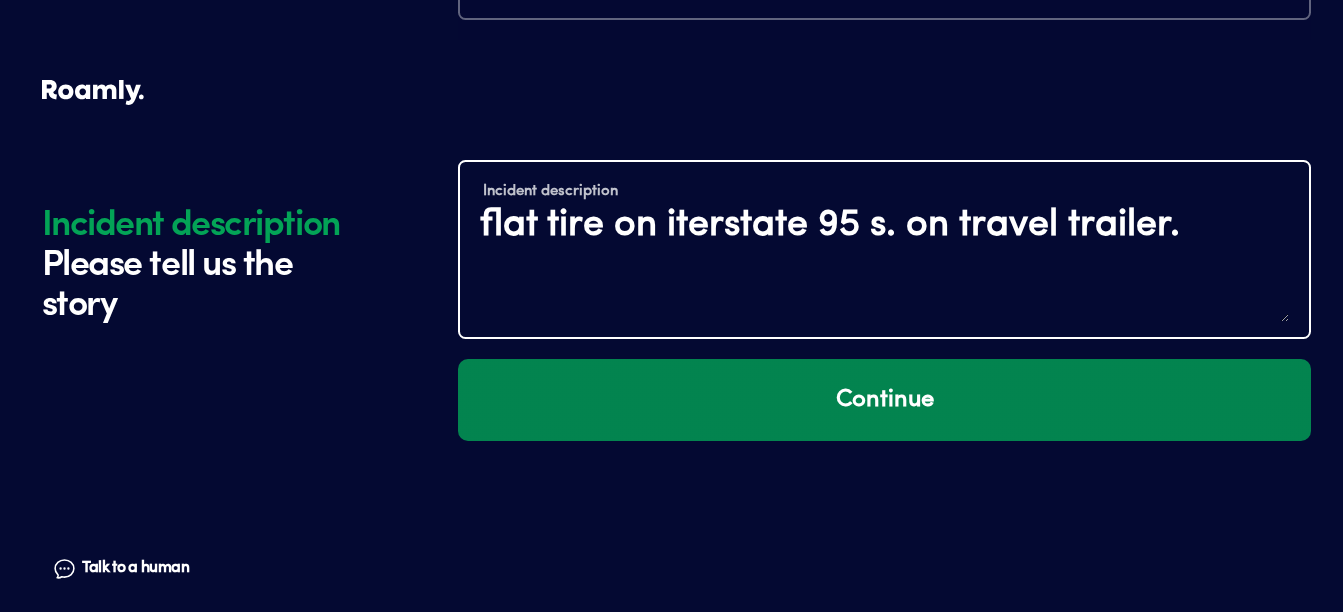 type on "flat tire on iterstate 95 s. on travel trailer." 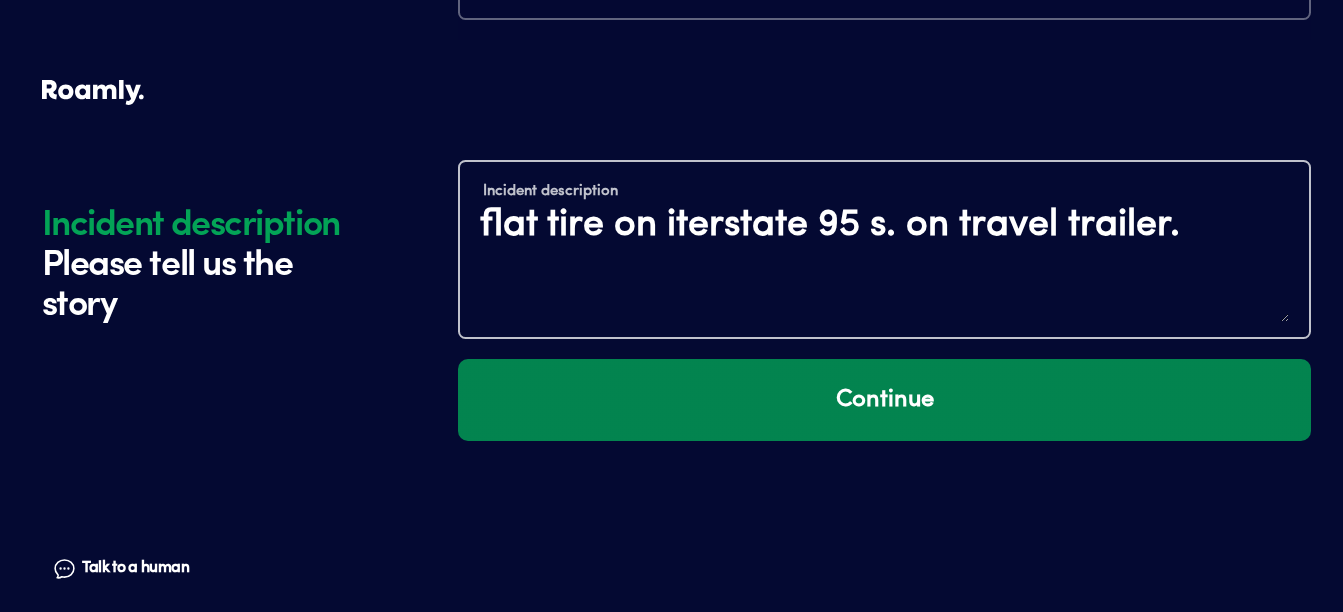 click on "Continue" at bounding box center (884, 400) 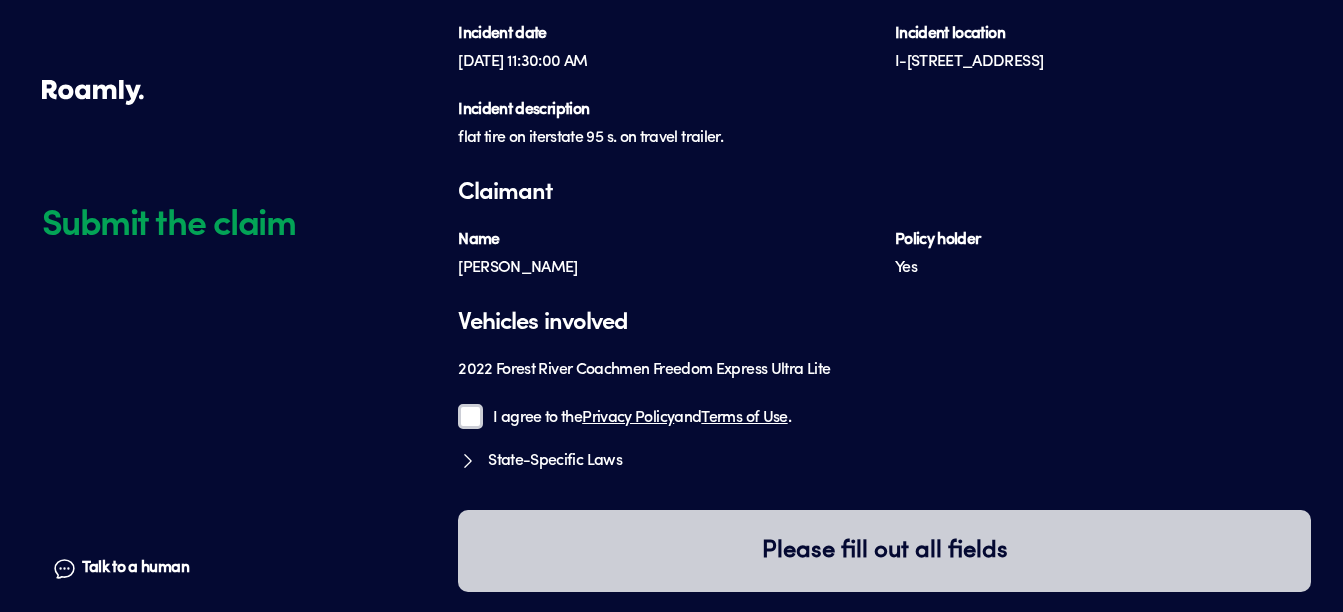 scroll, scrollTop: 4966, scrollLeft: 0, axis: vertical 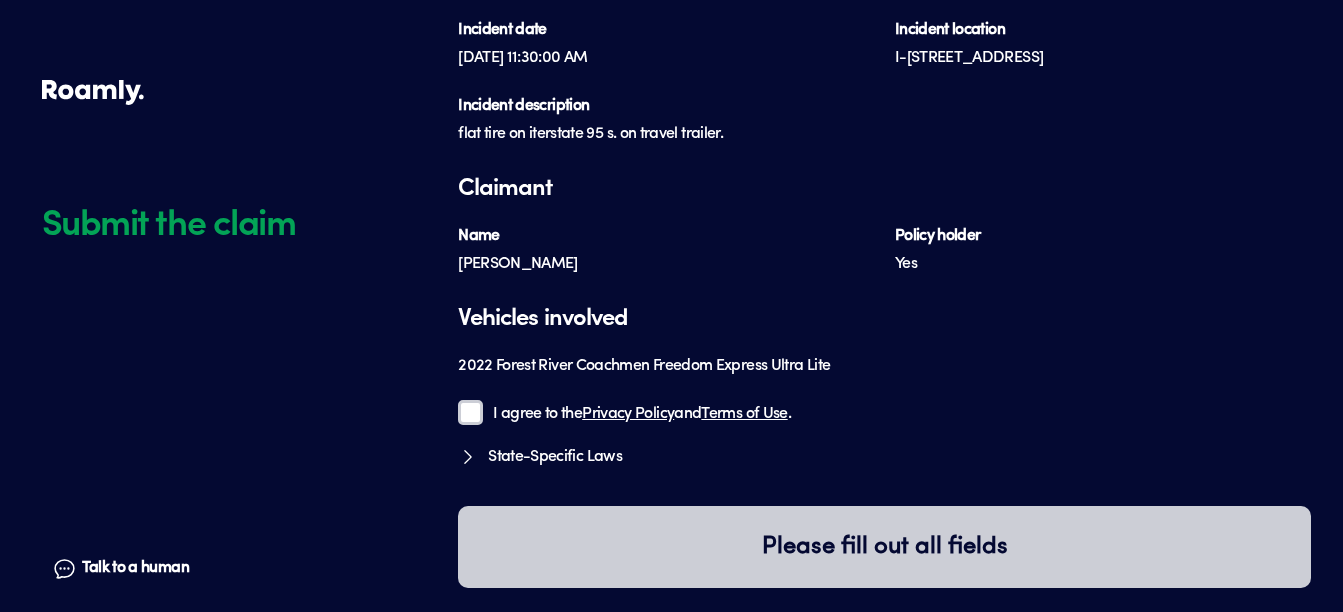 click on "I agree to the  Privacy Policy  and  Terms of Use ." at bounding box center (470, 412) 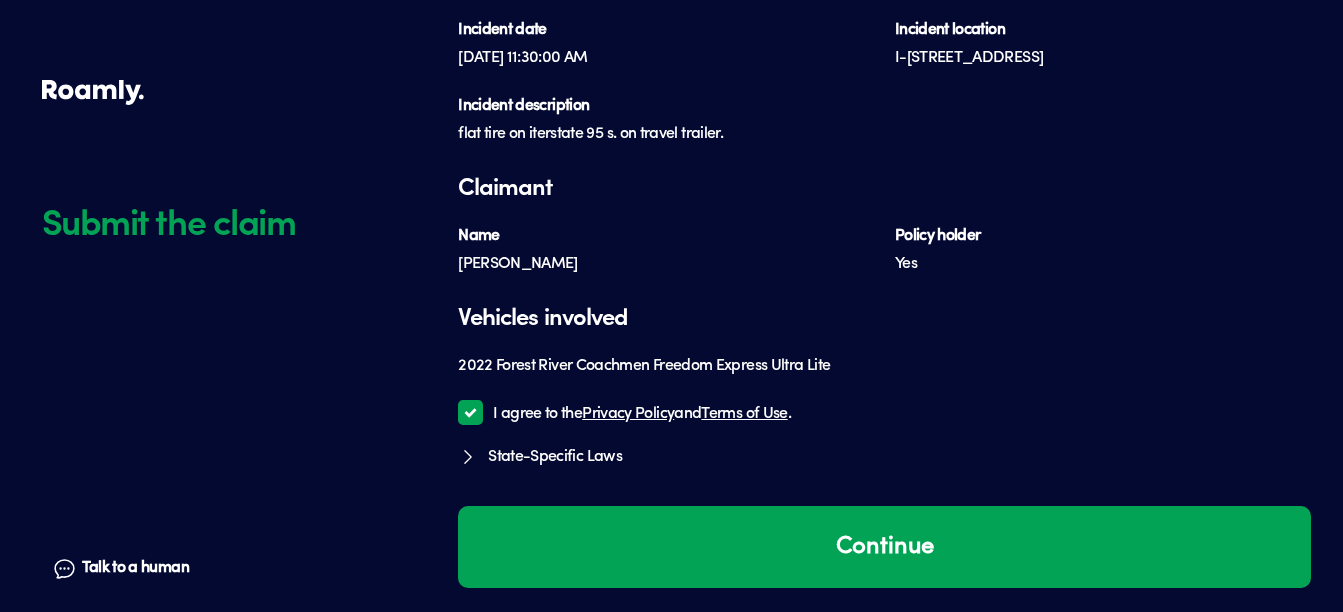 scroll, scrollTop: 5008, scrollLeft: 0, axis: vertical 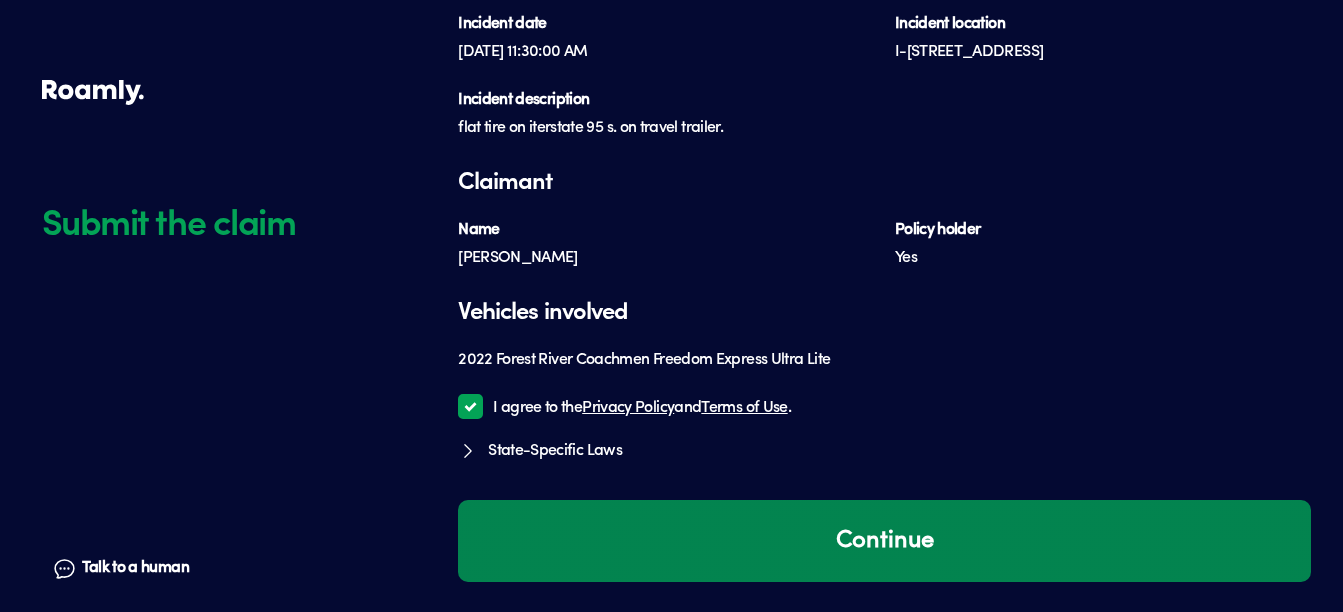 click on "Continue" at bounding box center [884, 541] 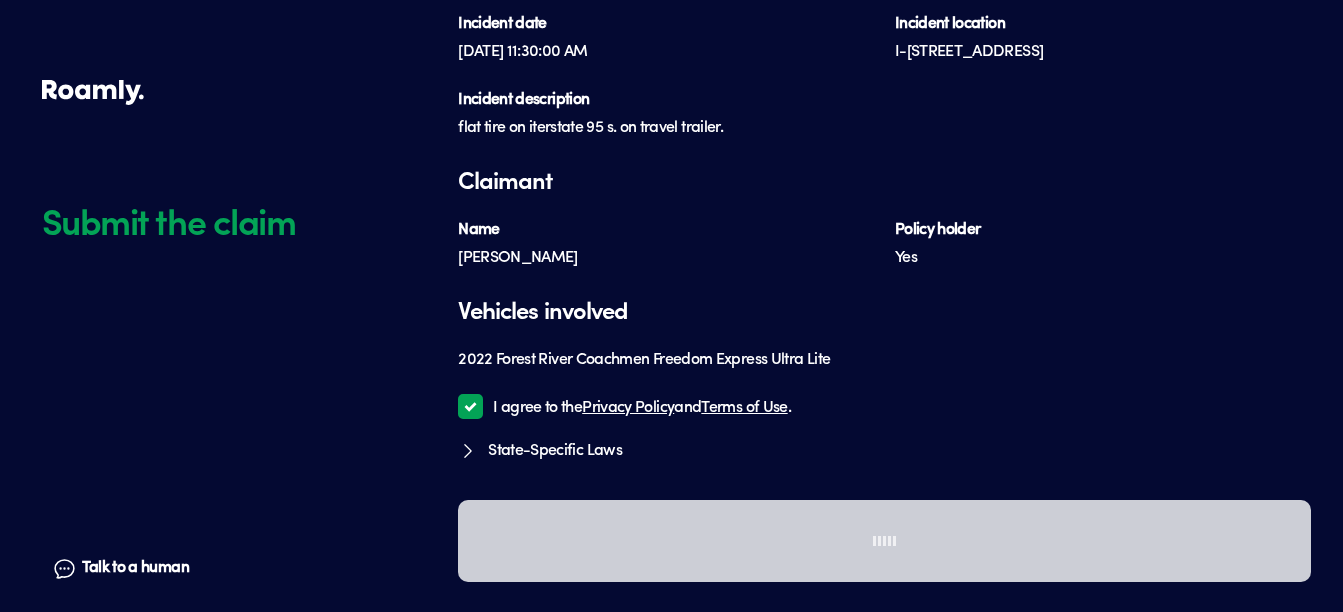 scroll, scrollTop: 4906, scrollLeft: 0, axis: vertical 